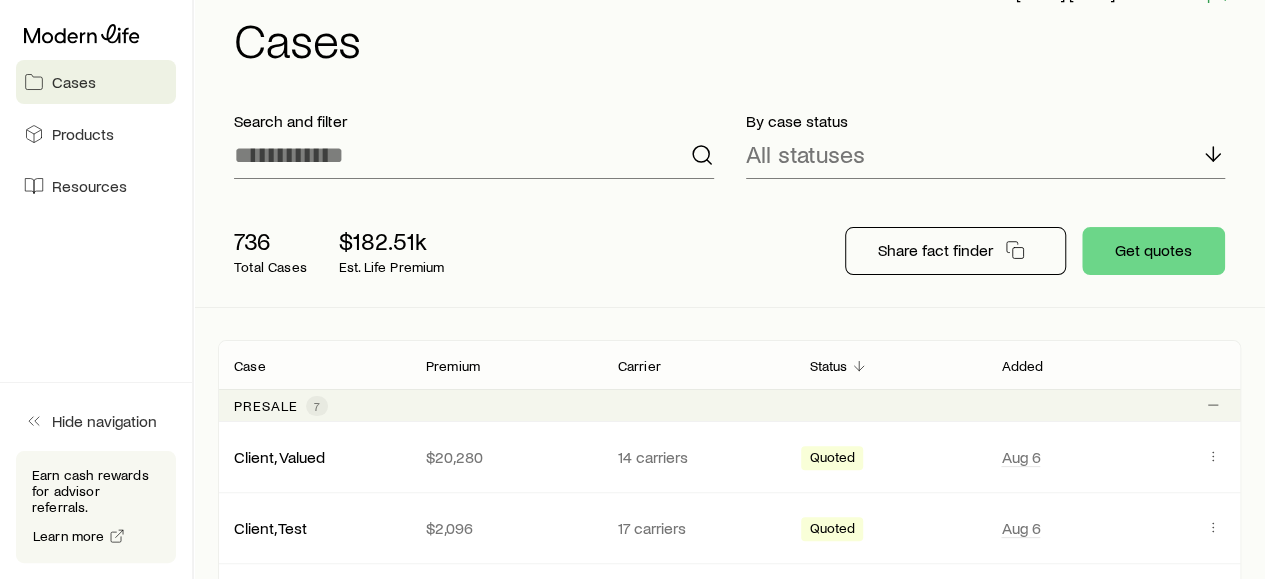 scroll, scrollTop: 0, scrollLeft: 0, axis: both 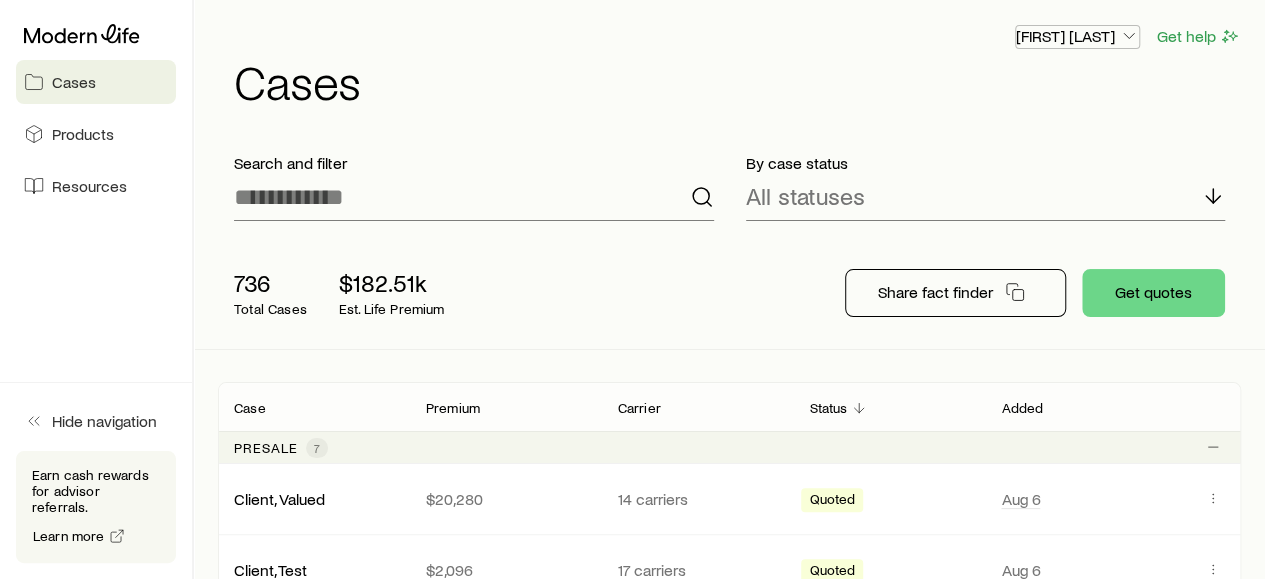 click 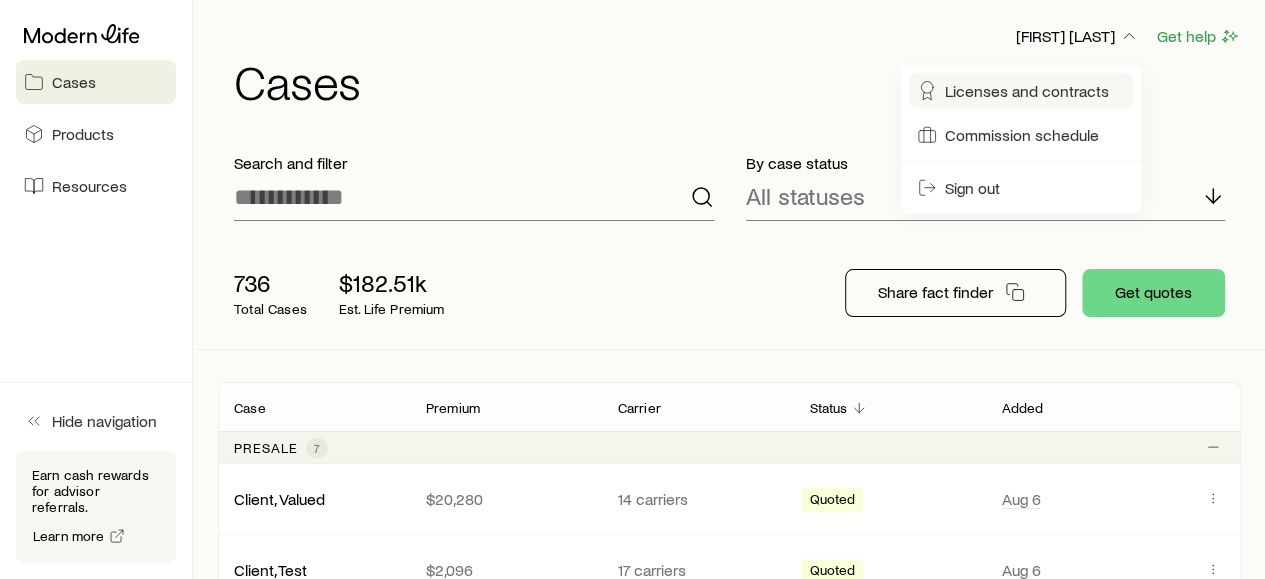 click on "Licenses and contracts" at bounding box center [1027, 91] 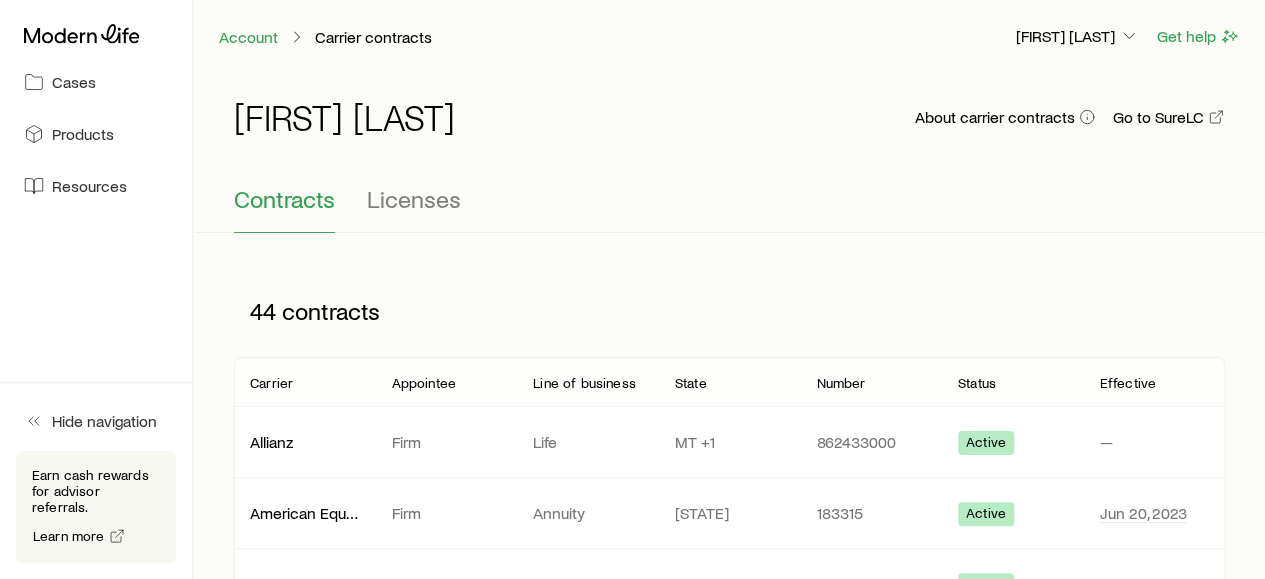 click on "Contracts" at bounding box center [284, 199] 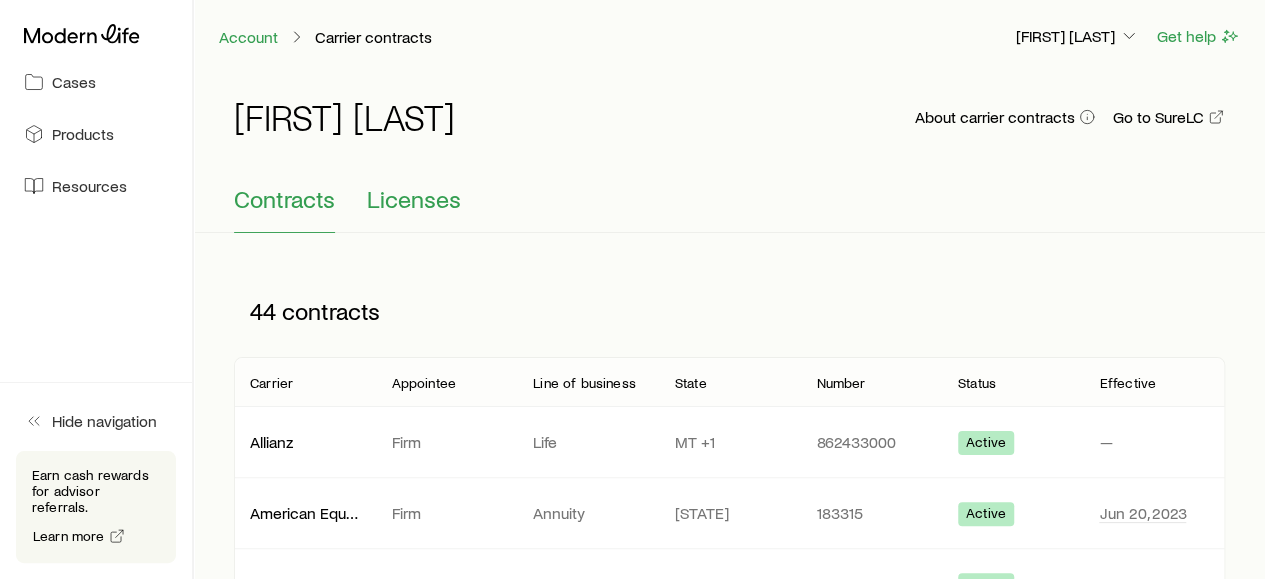 click on "Licenses" at bounding box center [414, 199] 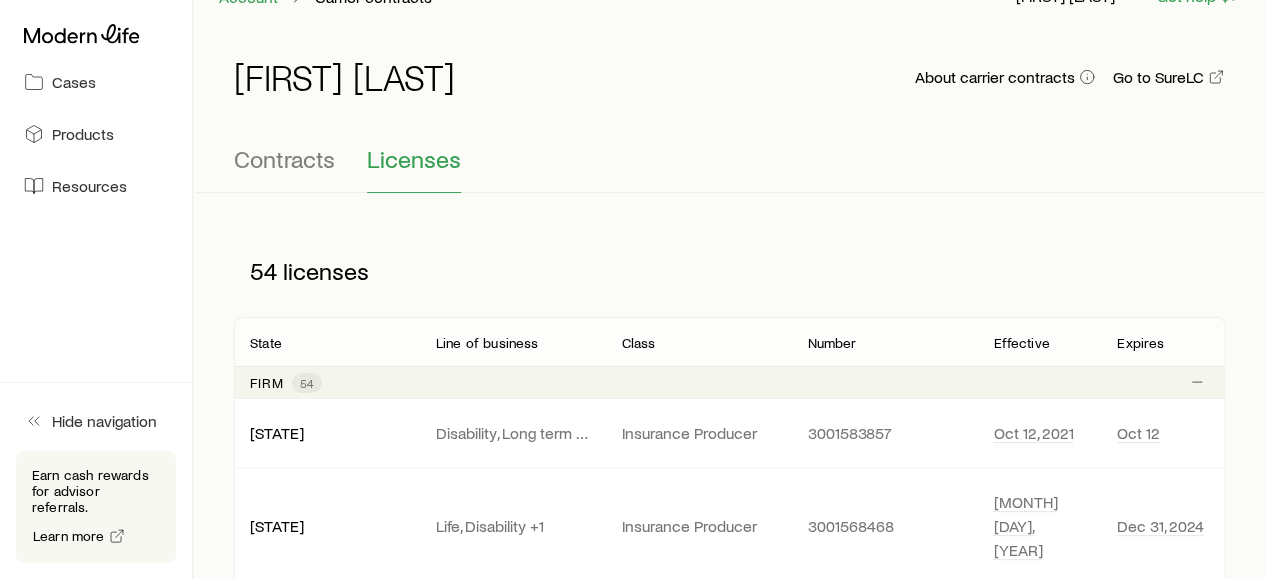 scroll, scrollTop: 0, scrollLeft: 0, axis: both 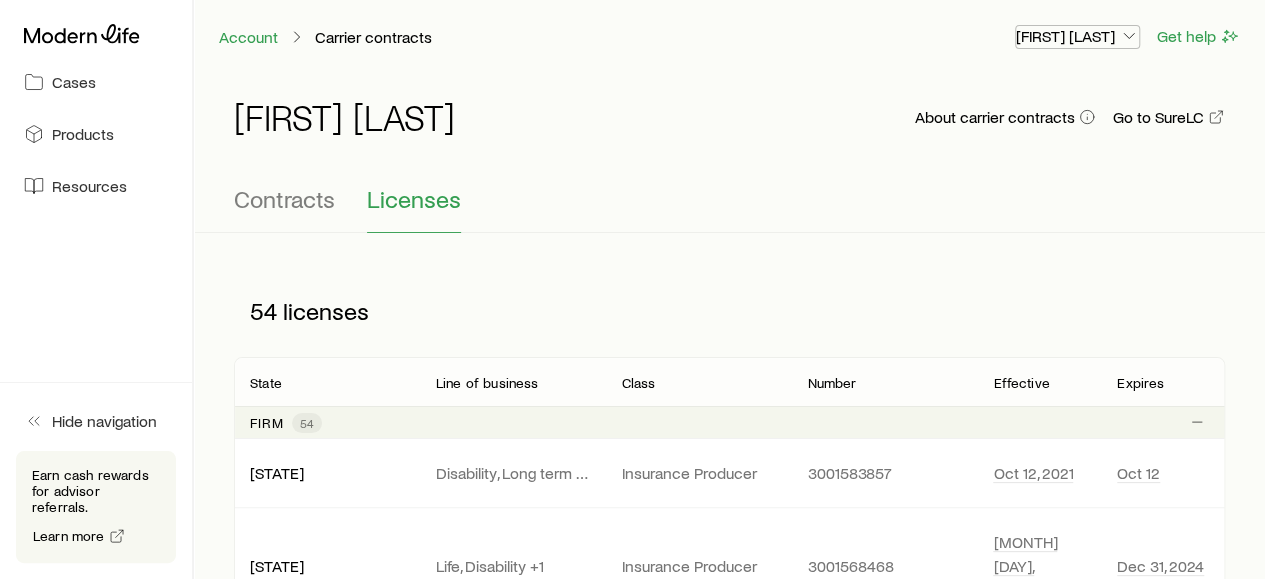 click 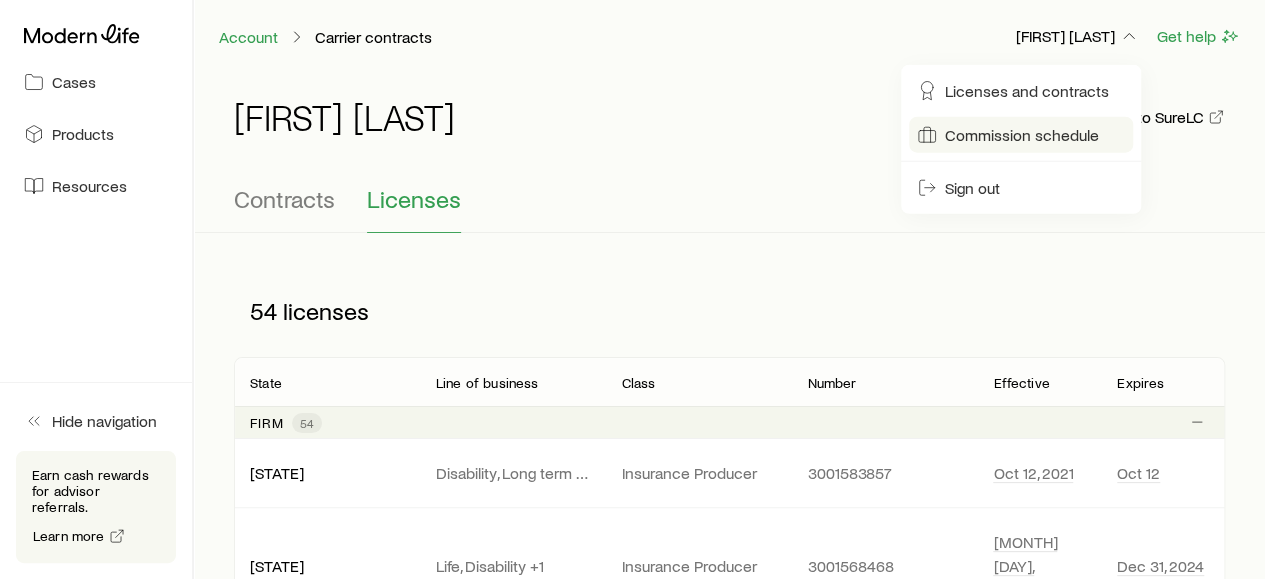 click on "Commission schedule" at bounding box center (1022, 135) 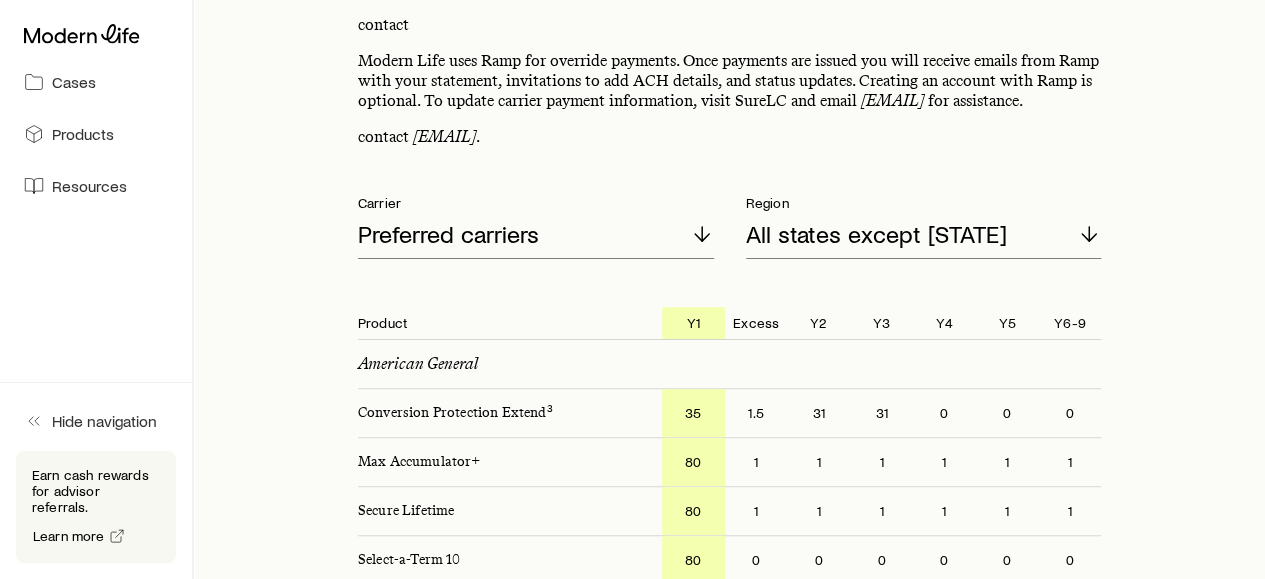 scroll, scrollTop: 0, scrollLeft: 0, axis: both 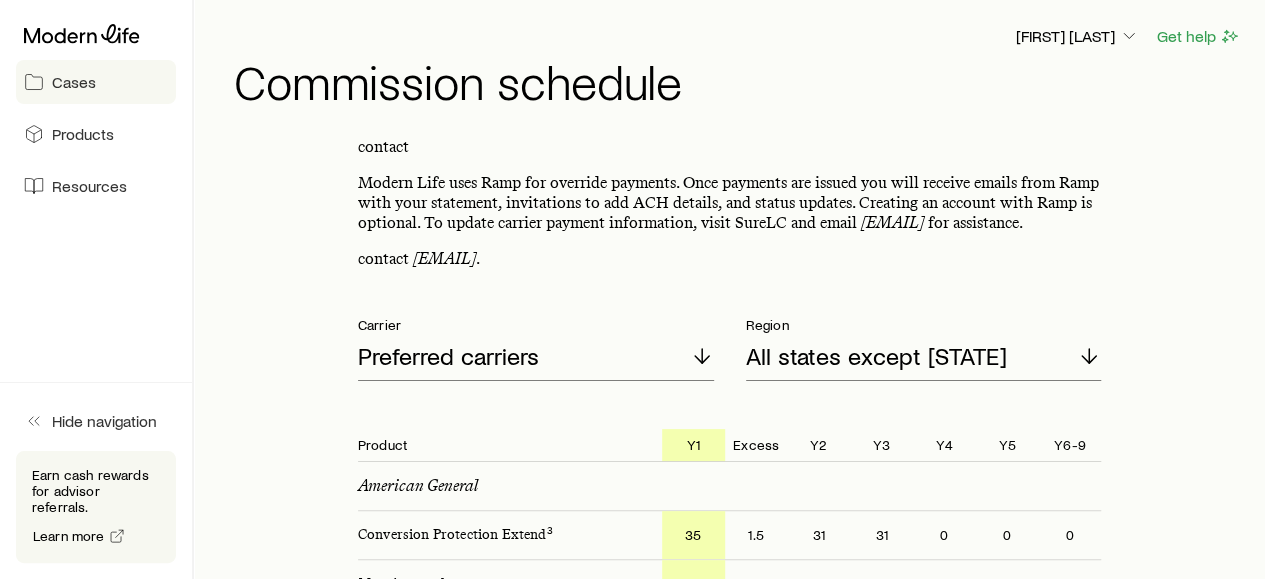click on "Cases" at bounding box center (74, 82) 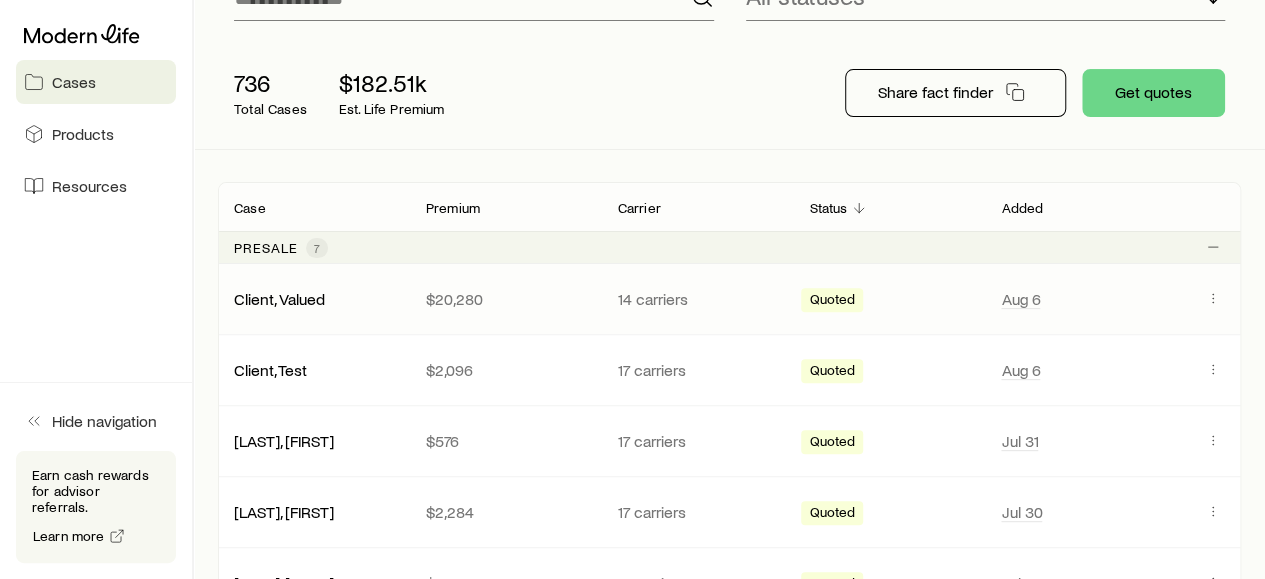scroll, scrollTop: 300, scrollLeft: 0, axis: vertical 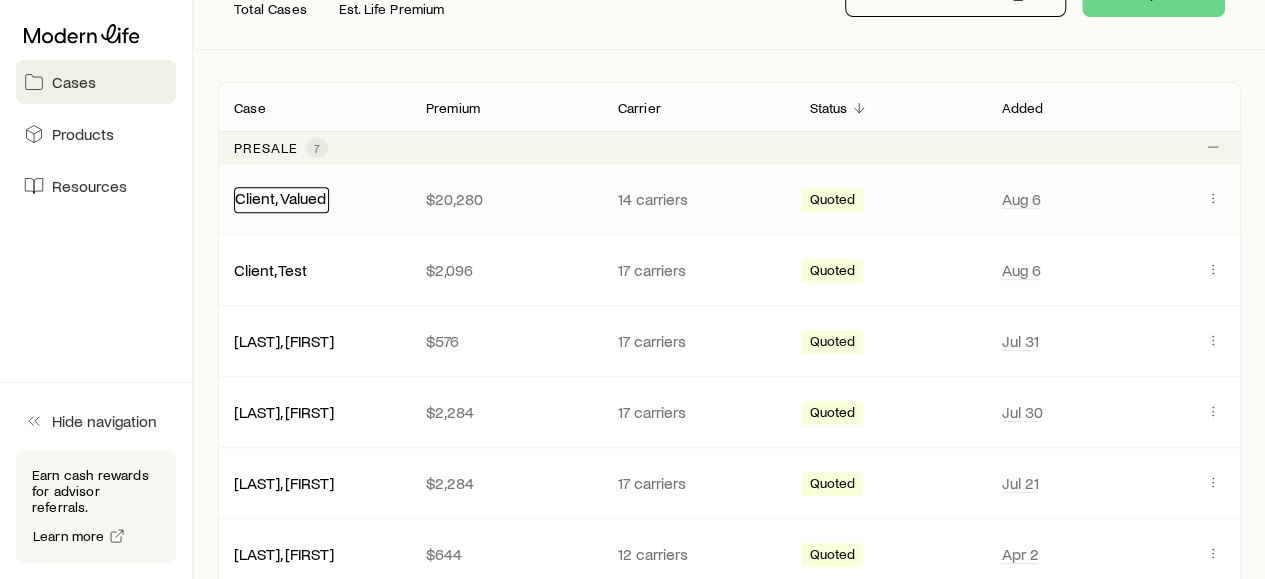 click on "Client, Valued" at bounding box center [280, 197] 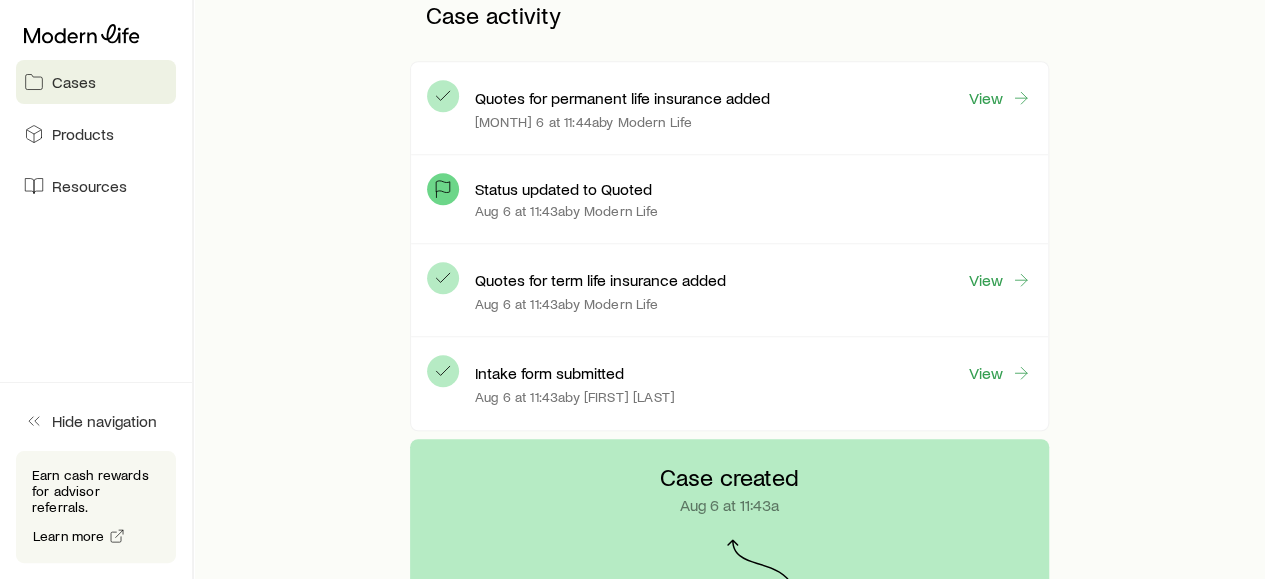 scroll, scrollTop: 600, scrollLeft: 0, axis: vertical 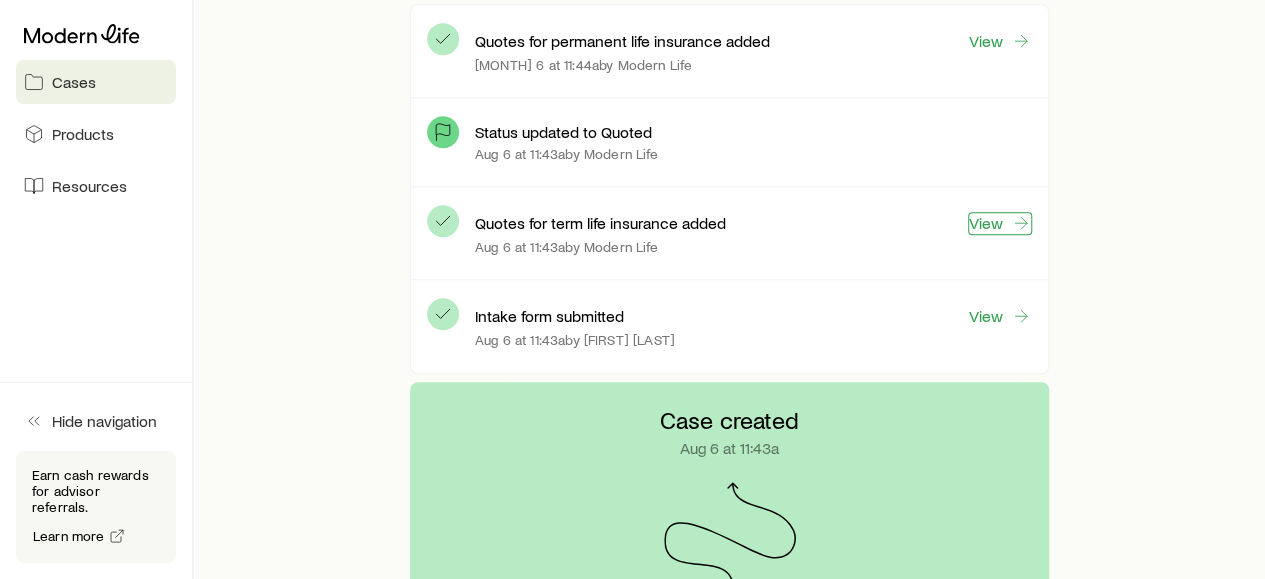 click on "View" at bounding box center (1000, 223) 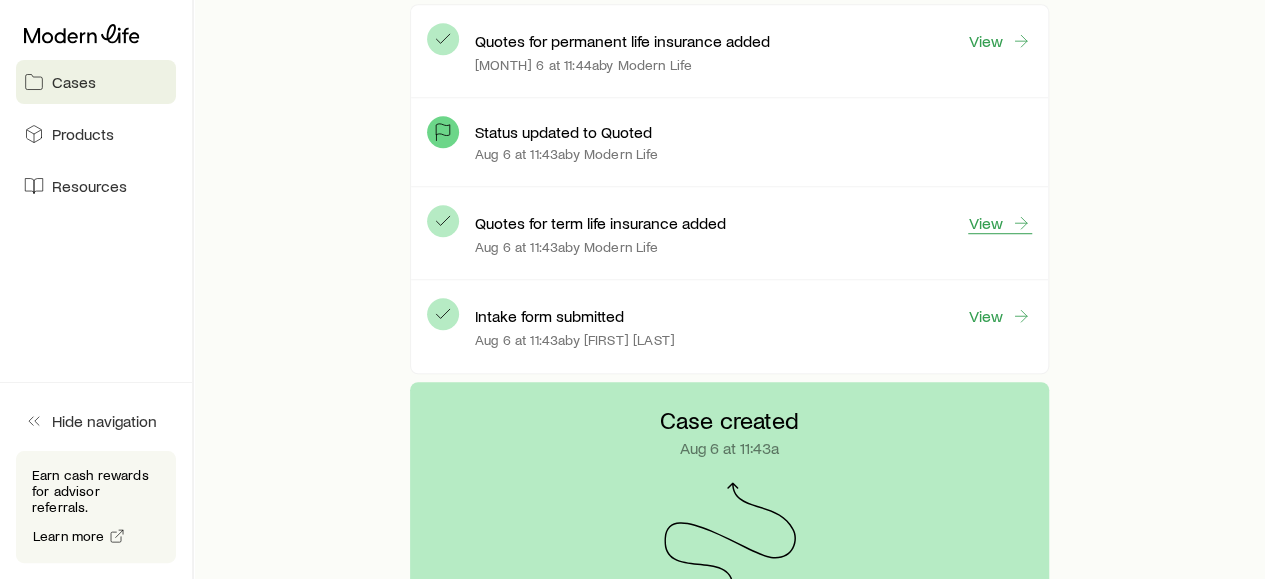 scroll, scrollTop: 0, scrollLeft: 0, axis: both 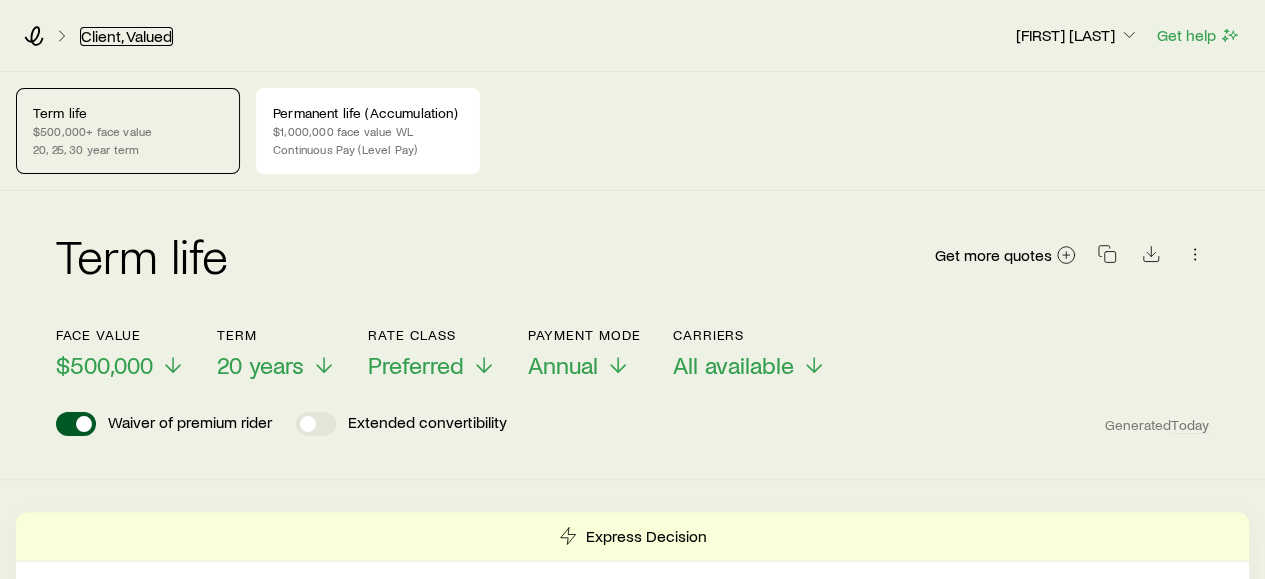click on "Client, Valued" at bounding box center [126, 36] 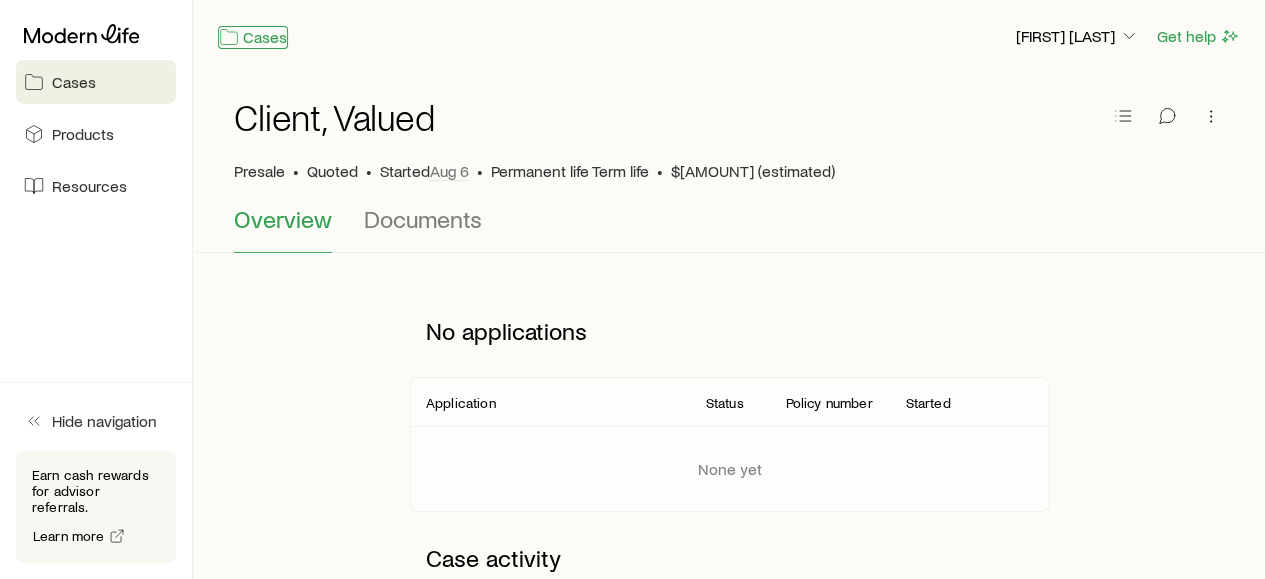 click on "Cases" at bounding box center [253, 37] 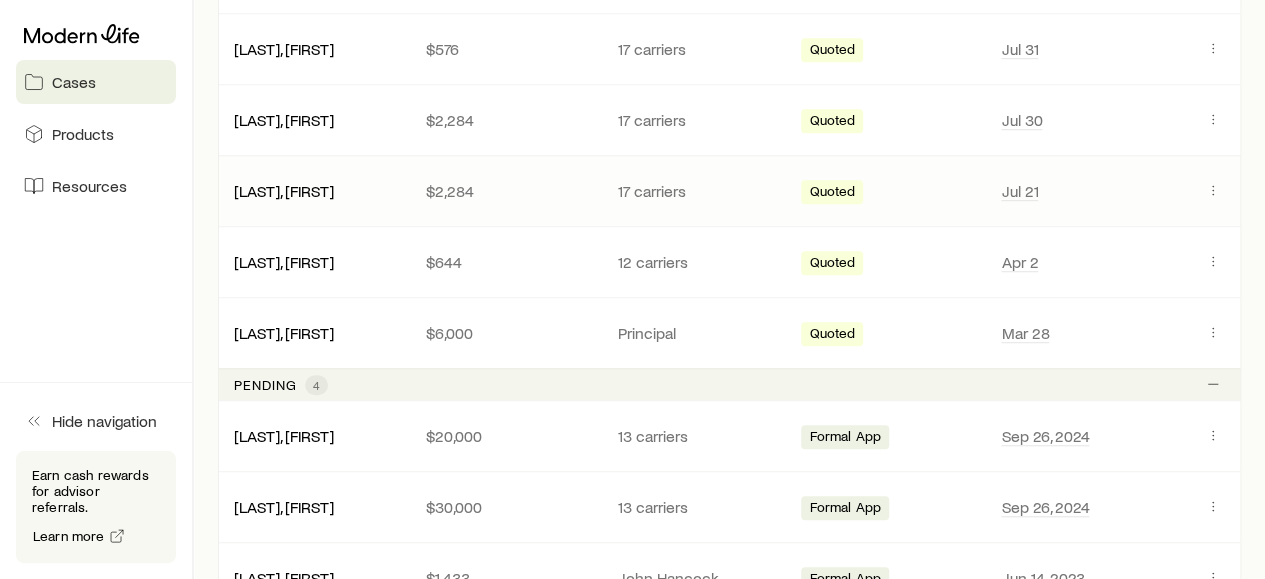 scroll, scrollTop: 700, scrollLeft: 0, axis: vertical 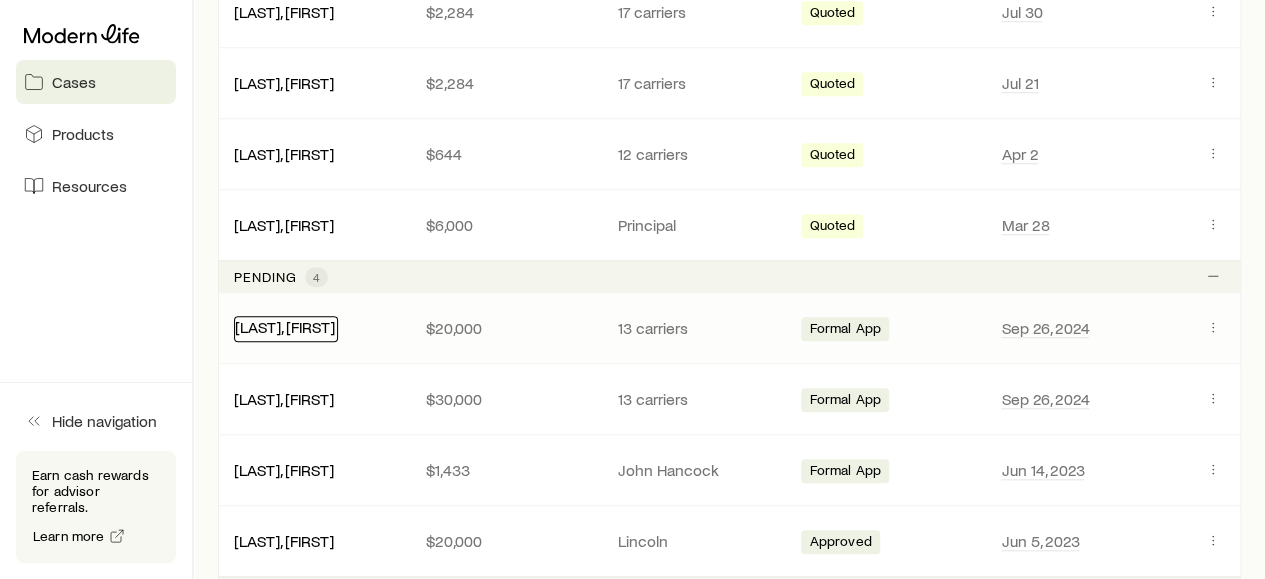 click on "[LAST], [FIRST]" at bounding box center (285, 326) 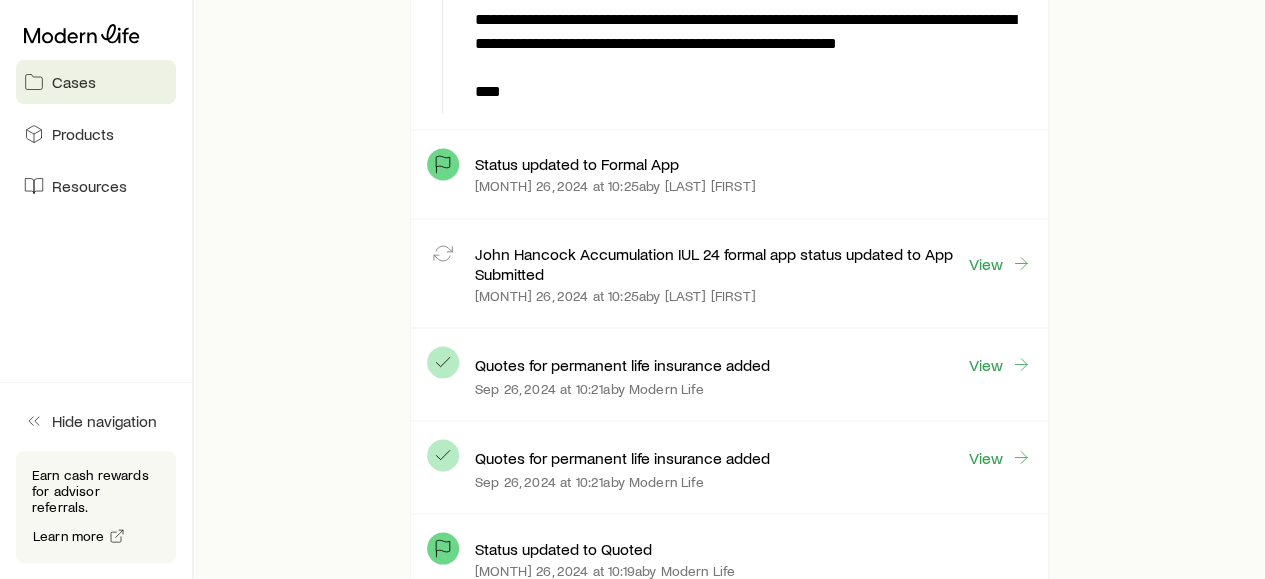 scroll, scrollTop: 1700, scrollLeft: 0, axis: vertical 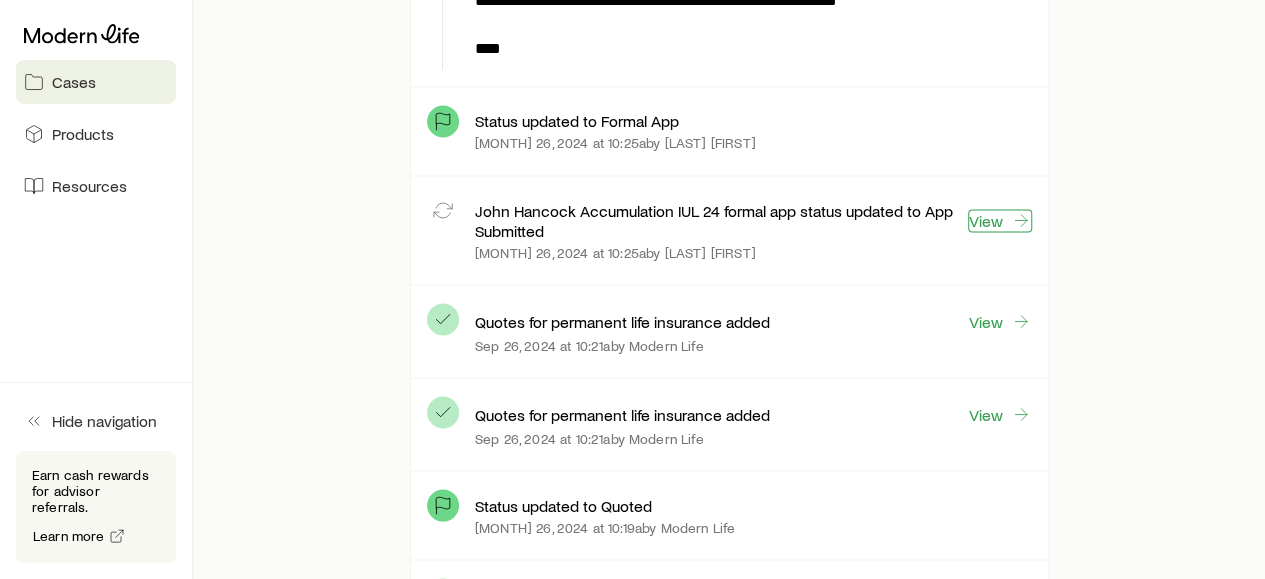 click on "View" at bounding box center (1000, 220) 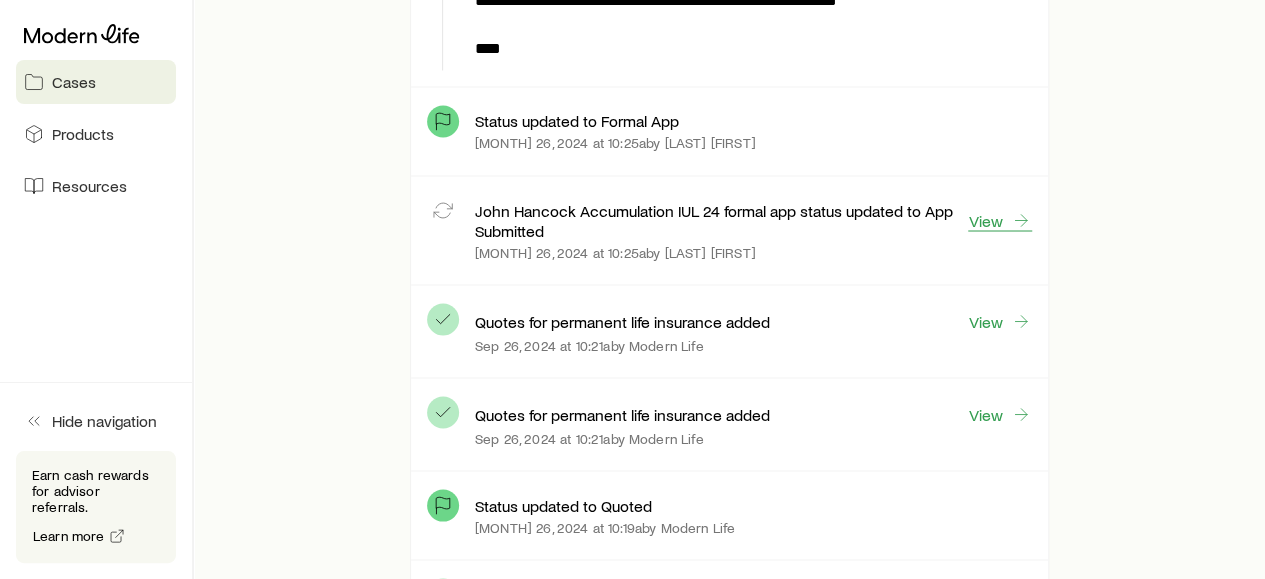 scroll, scrollTop: 0, scrollLeft: 0, axis: both 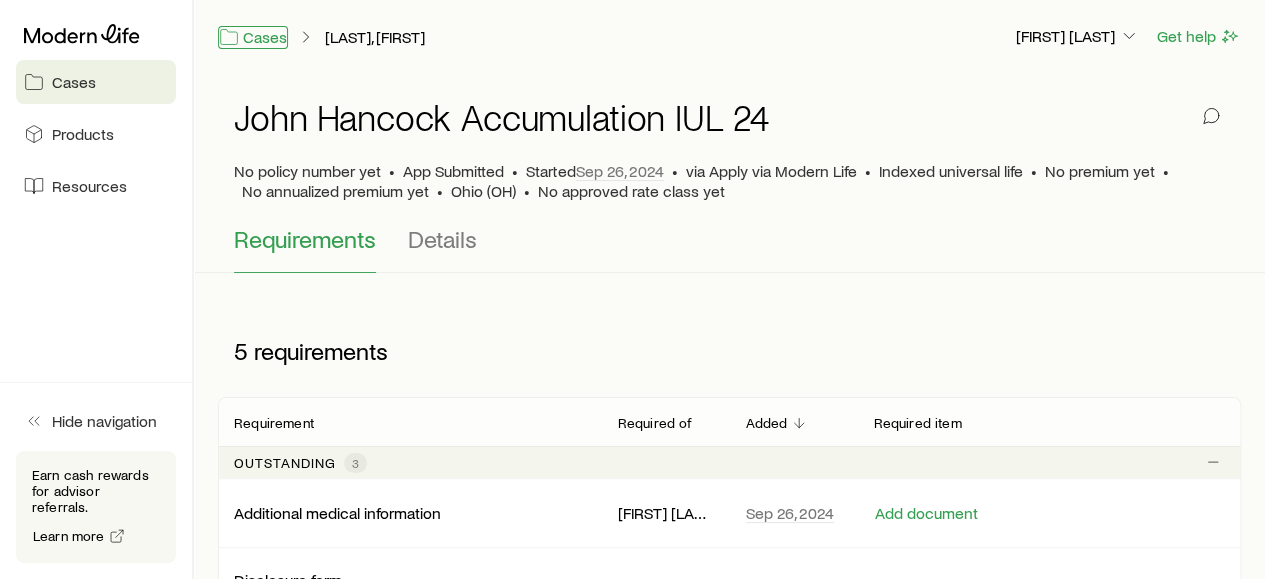 click on "Cases" at bounding box center (253, 37) 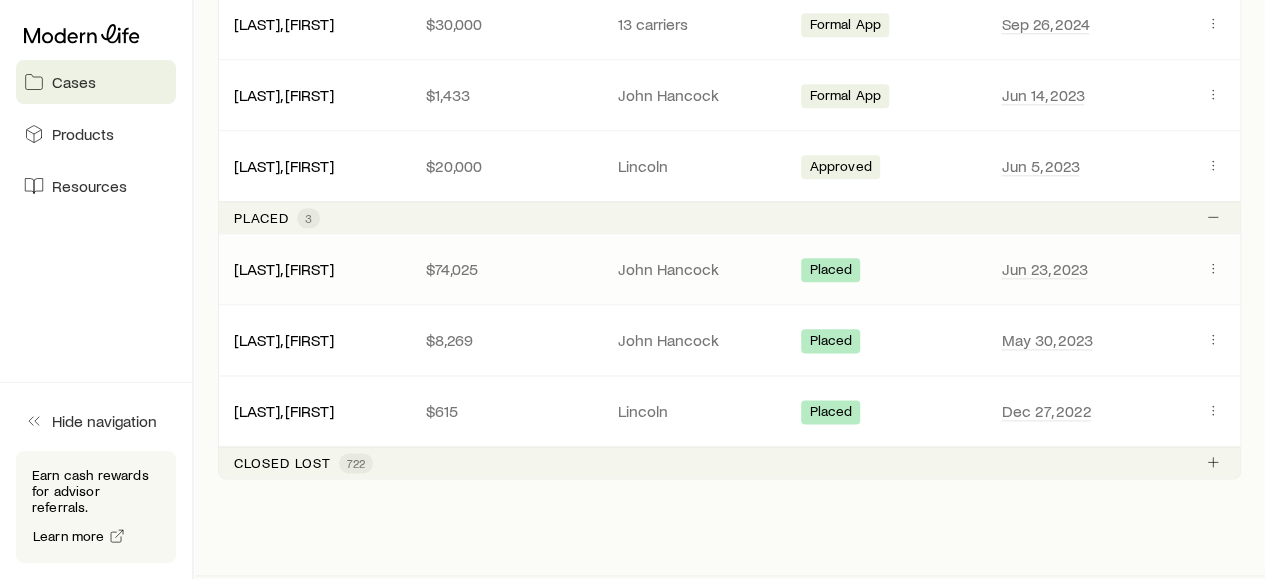 scroll, scrollTop: 1100, scrollLeft: 0, axis: vertical 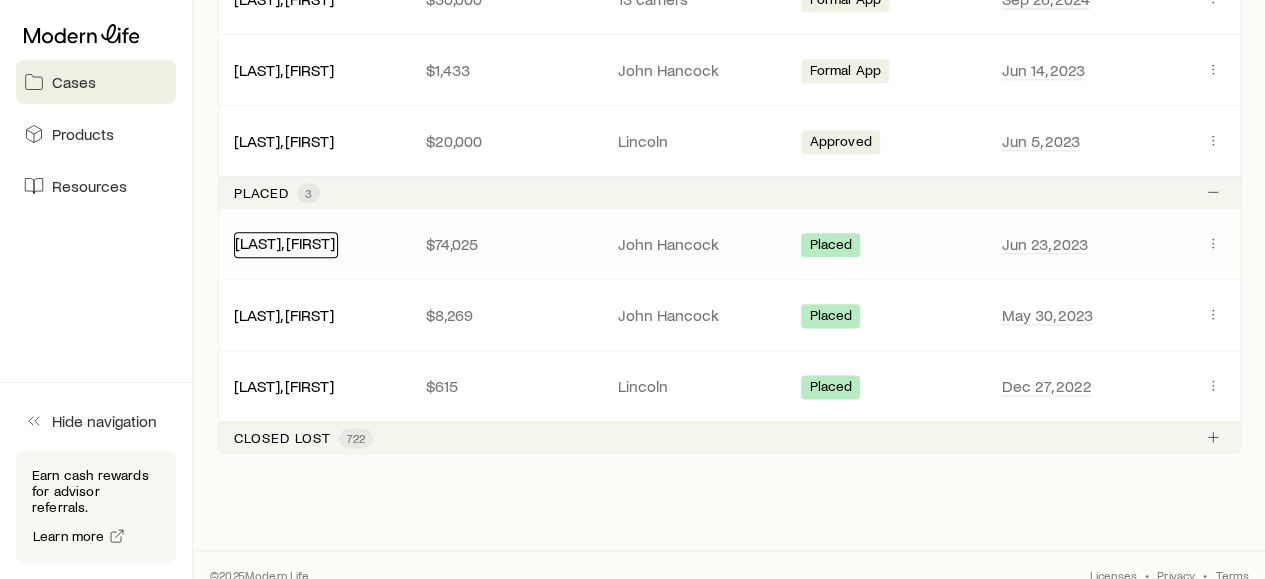 click on "[LAST], [FIRST]" at bounding box center (285, 242) 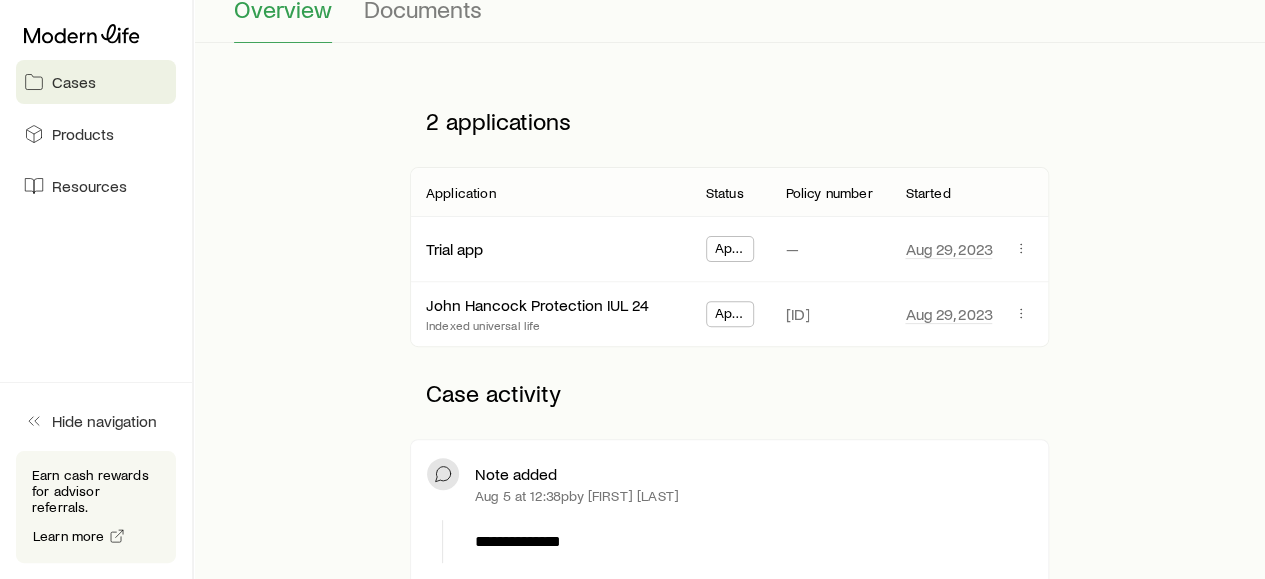 scroll, scrollTop: 0, scrollLeft: 0, axis: both 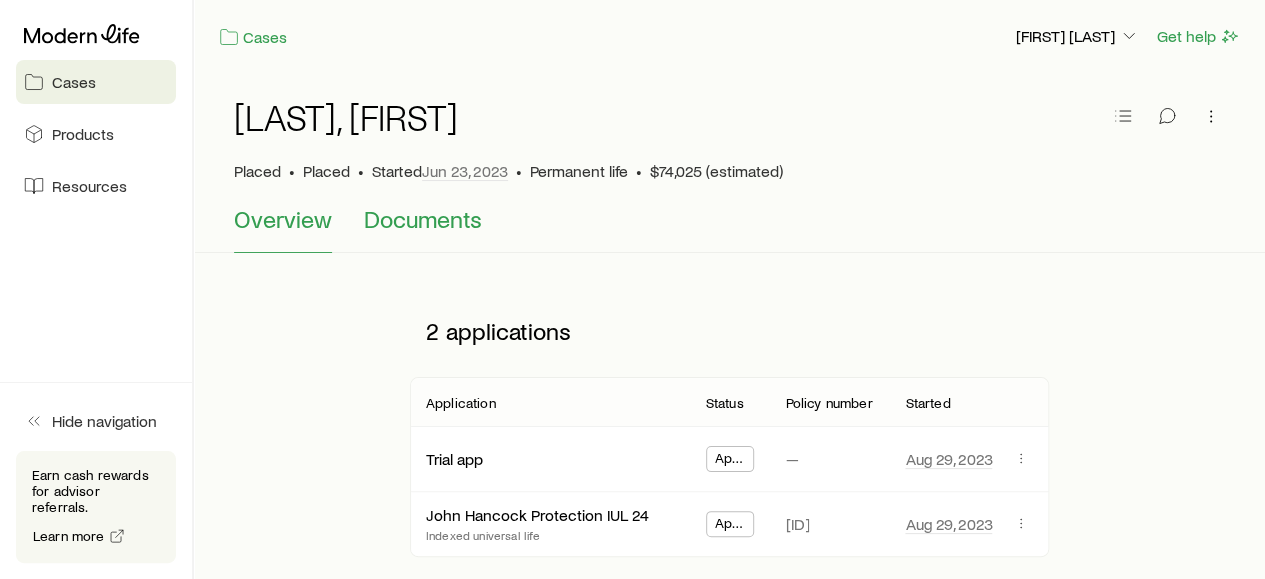 click on "Documents" at bounding box center (423, 219) 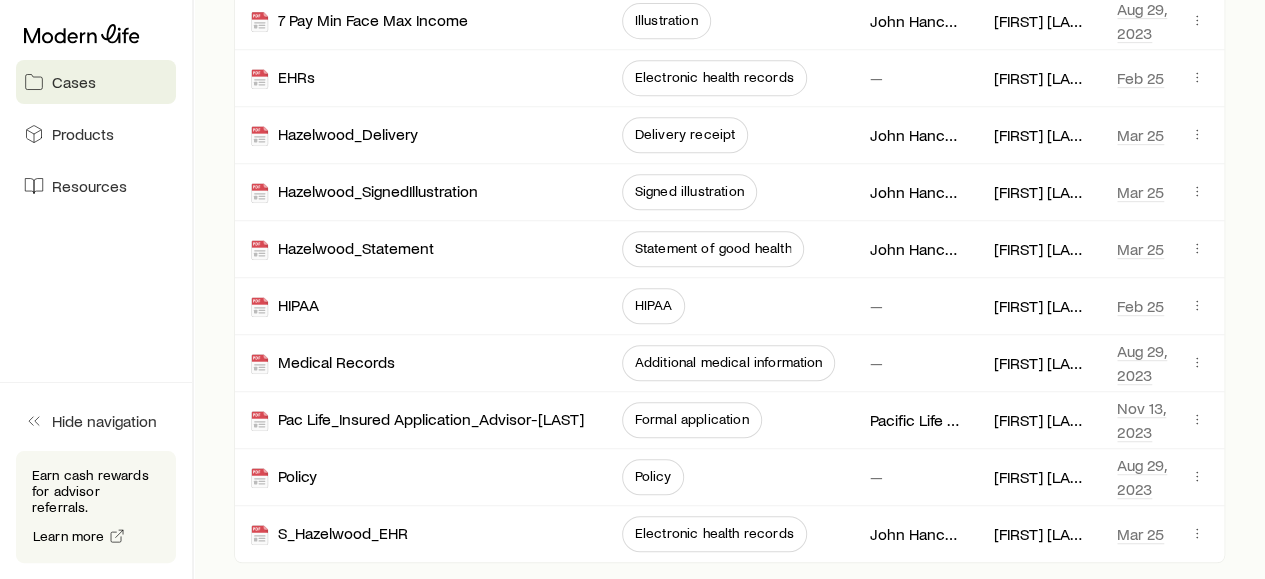 scroll, scrollTop: 500, scrollLeft: 0, axis: vertical 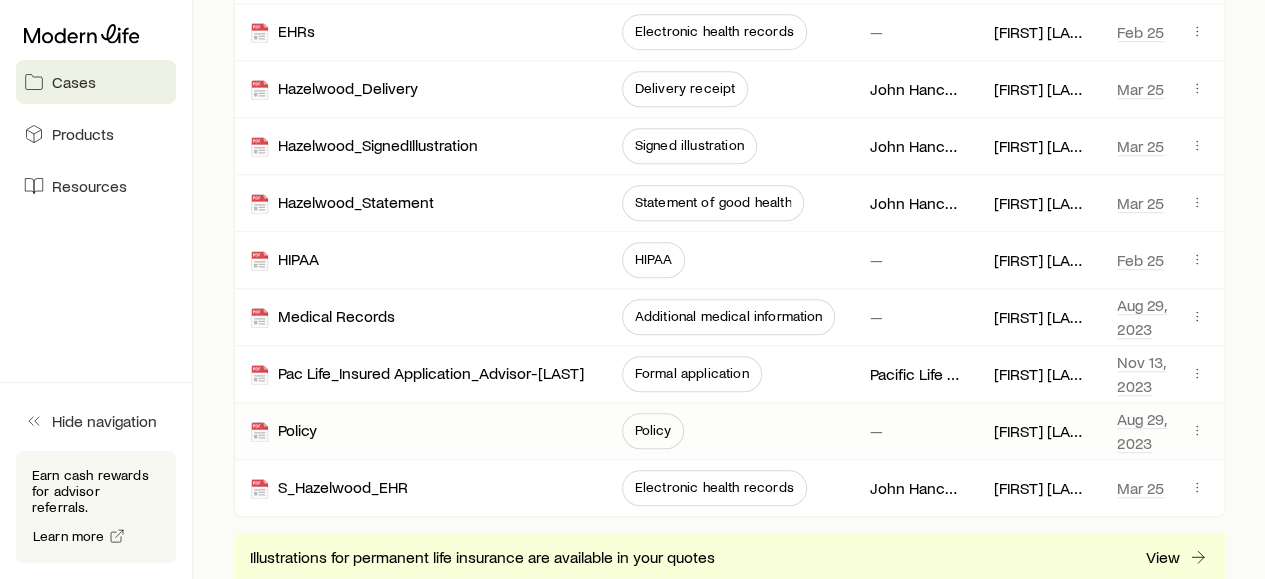 click on "Policy" at bounding box center [653, 430] 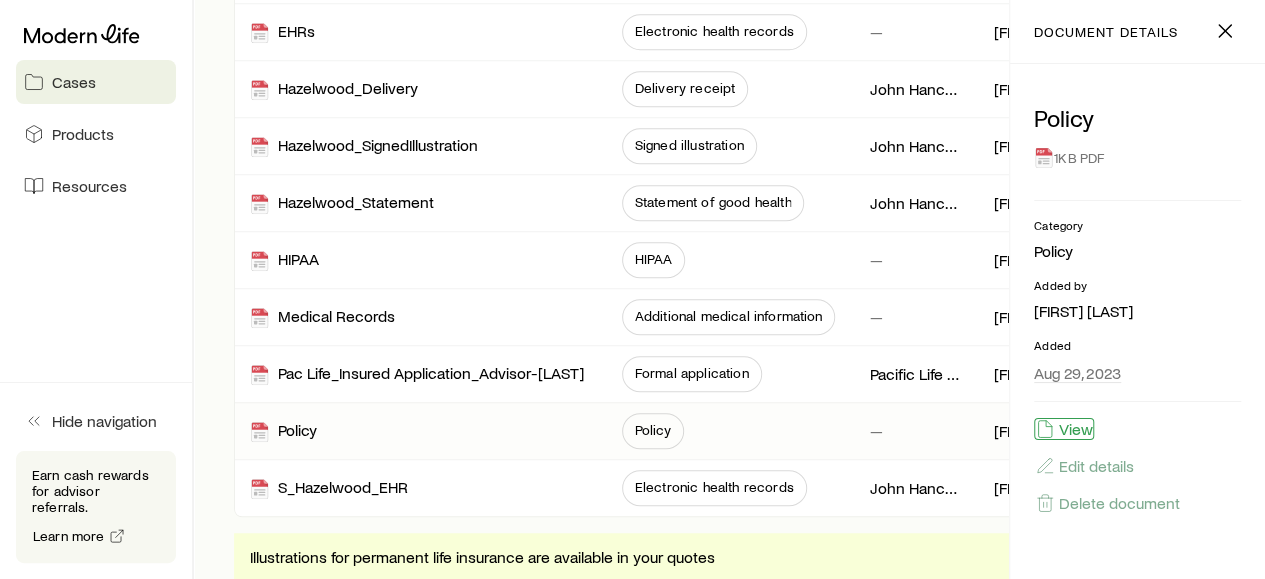 click on "View" at bounding box center [1064, 429] 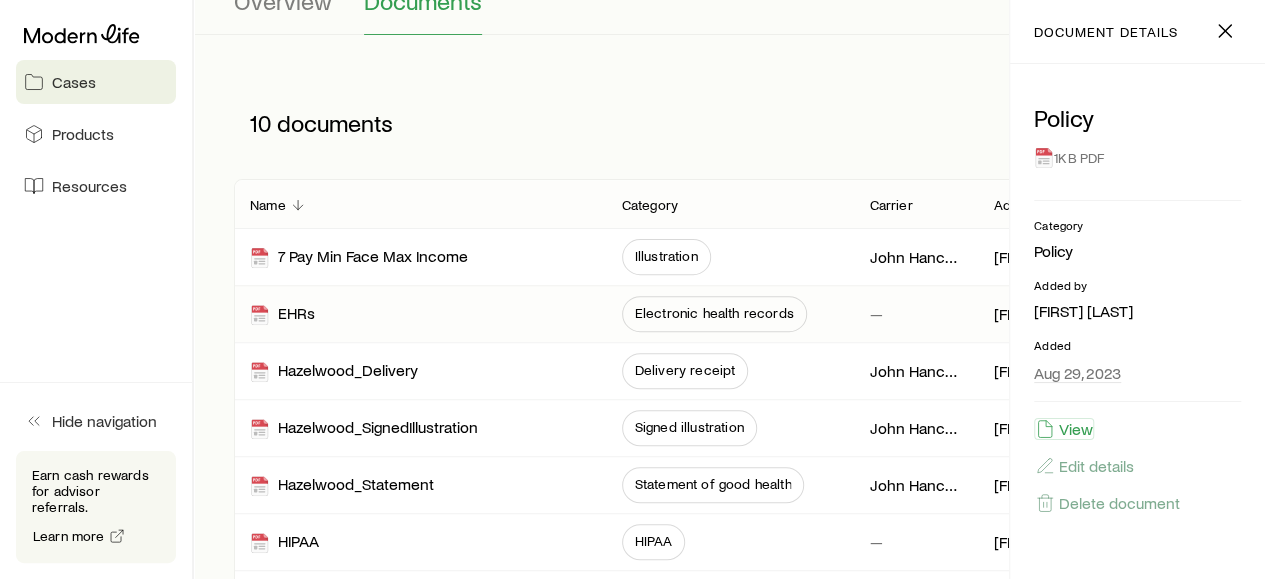 scroll, scrollTop: 100, scrollLeft: 0, axis: vertical 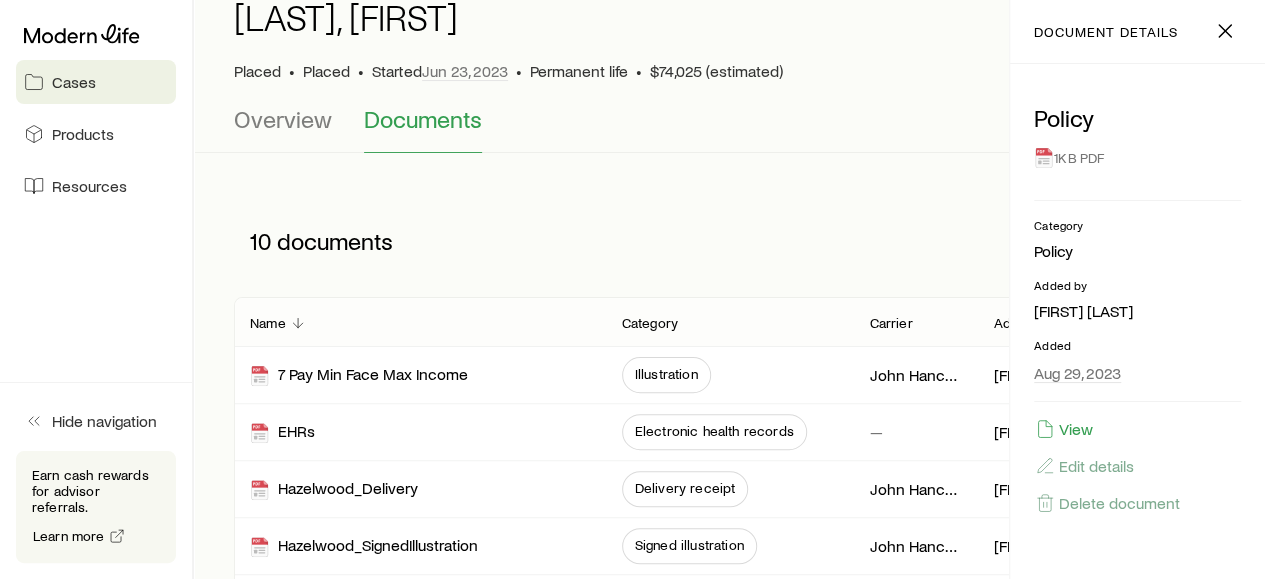click on "Cases" at bounding box center [74, 82] 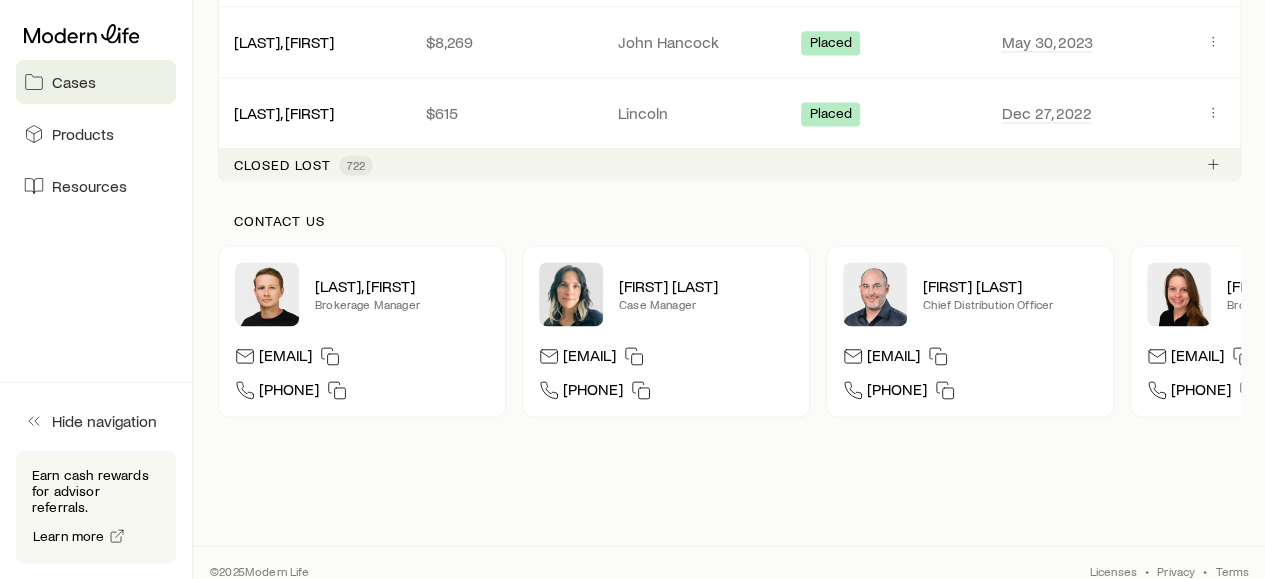 scroll, scrollTop: 1396, scrollLeft: 0, axis: vertical 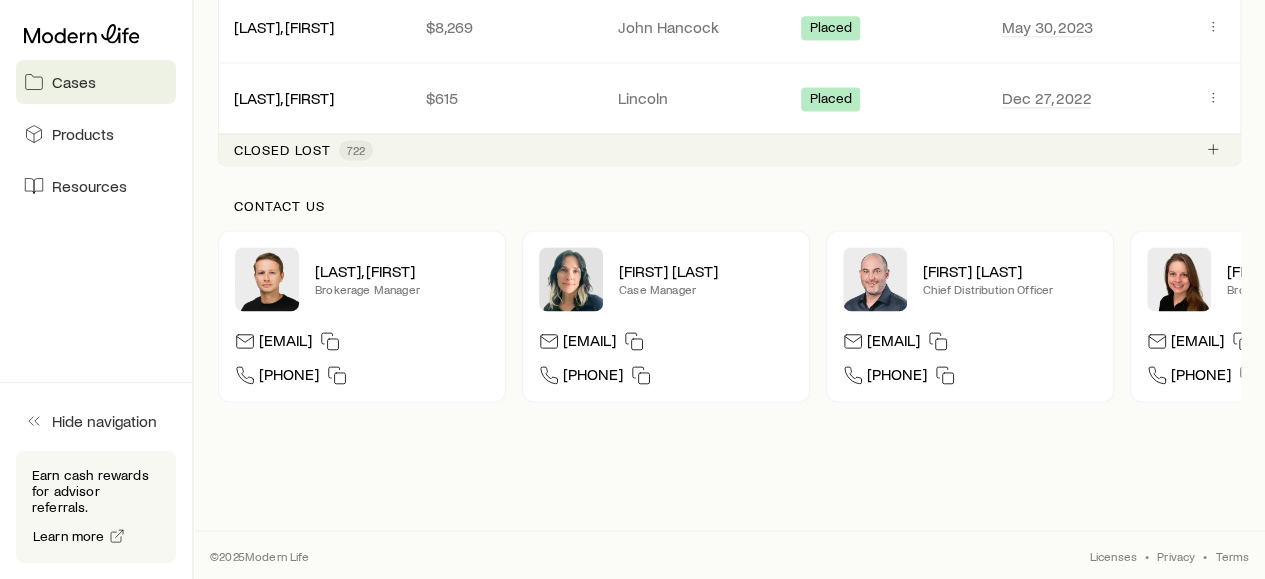 click on "Closed lost" at bounding box center (282, 150) 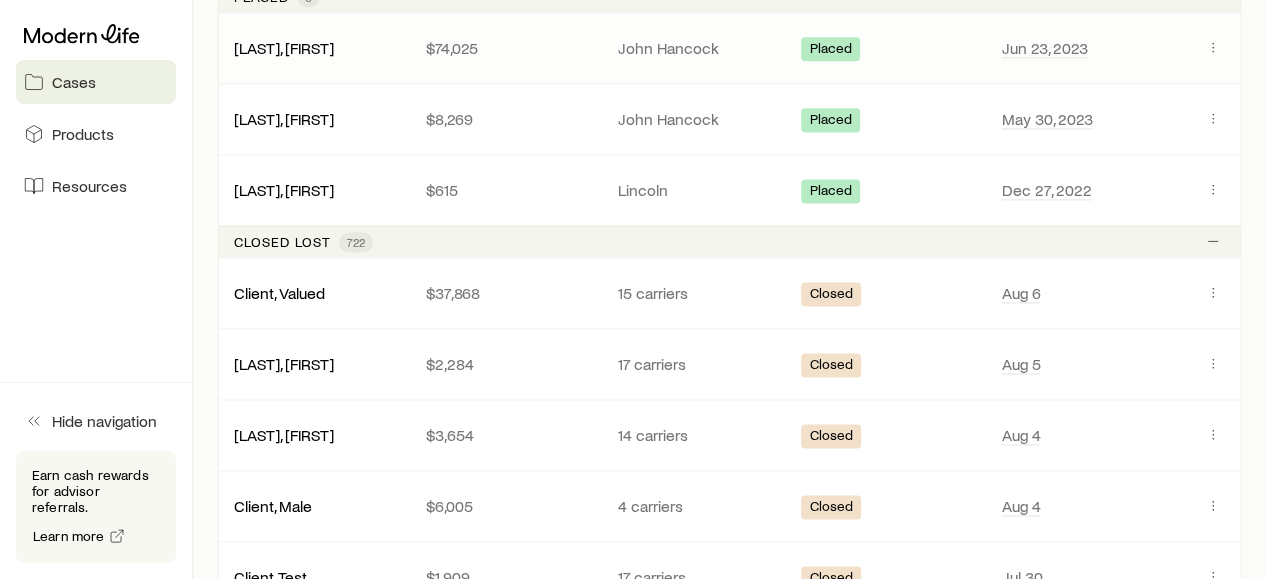 scroll, scrollTop: 1364, scrollLeft: 0, axis: vertical 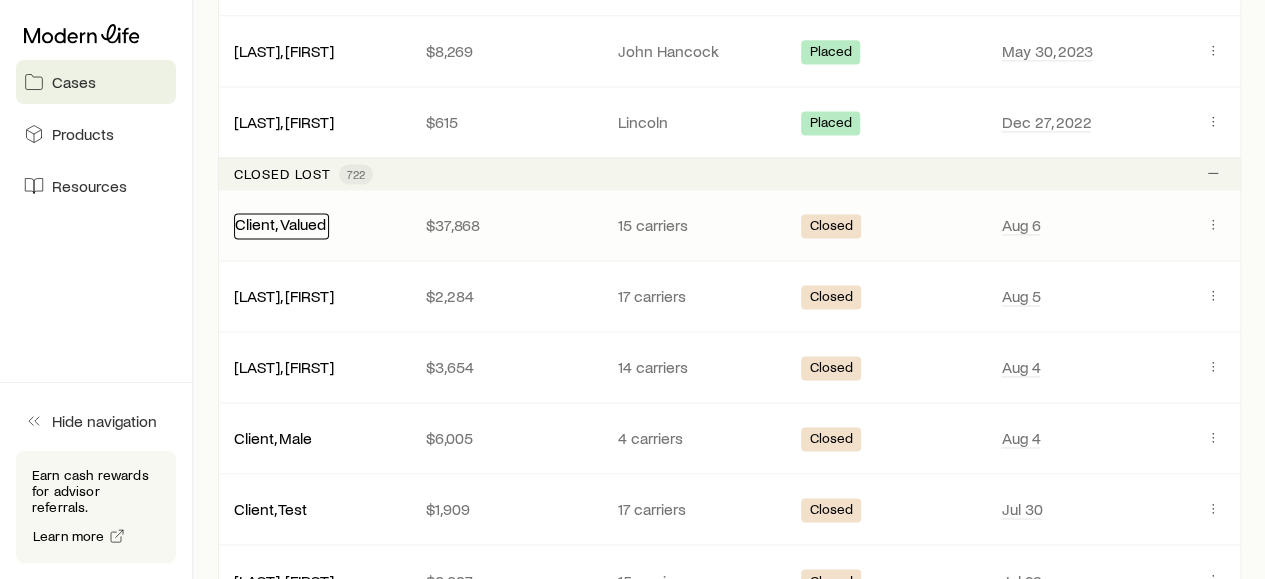 click on "Client, Valued" at bounding box center (280, 223) 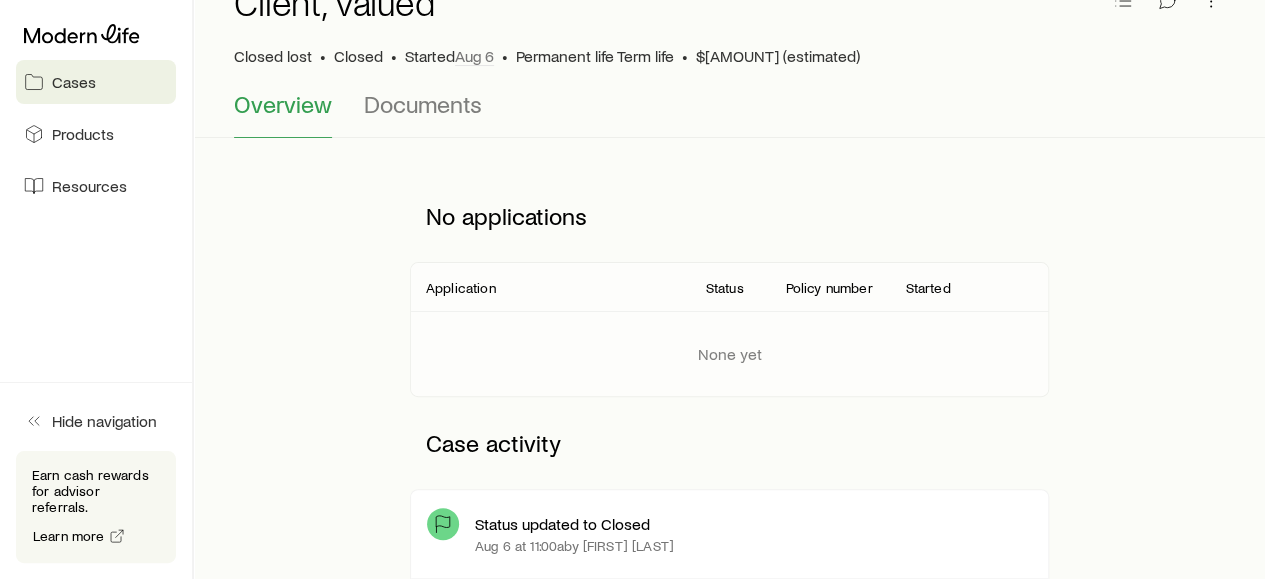 scroll, scrollTop: 0, scrollLeft: 0, axis: both 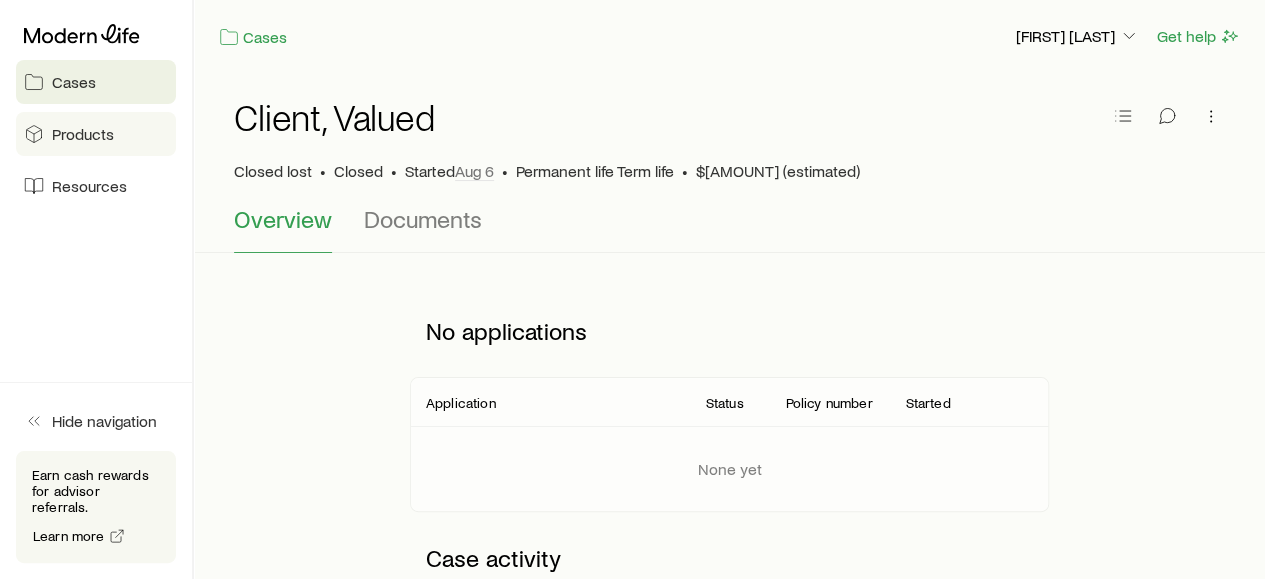click on "Products" at bounding box center (83, 134) 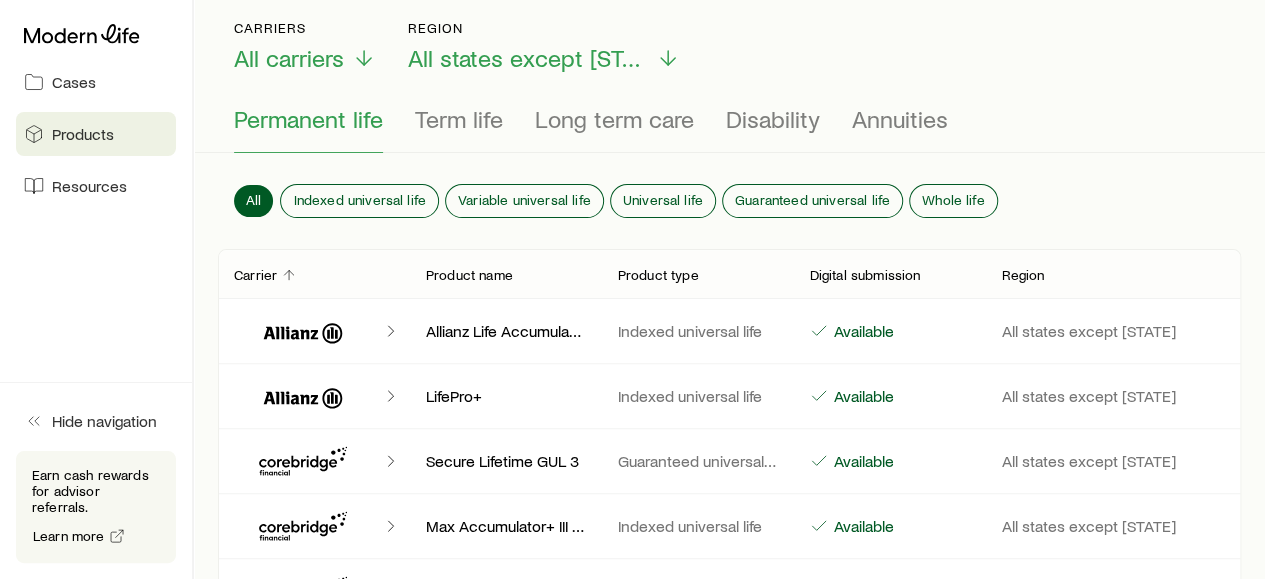 scroll, scrollTop: 0, scrollLeft: 0, axis: both 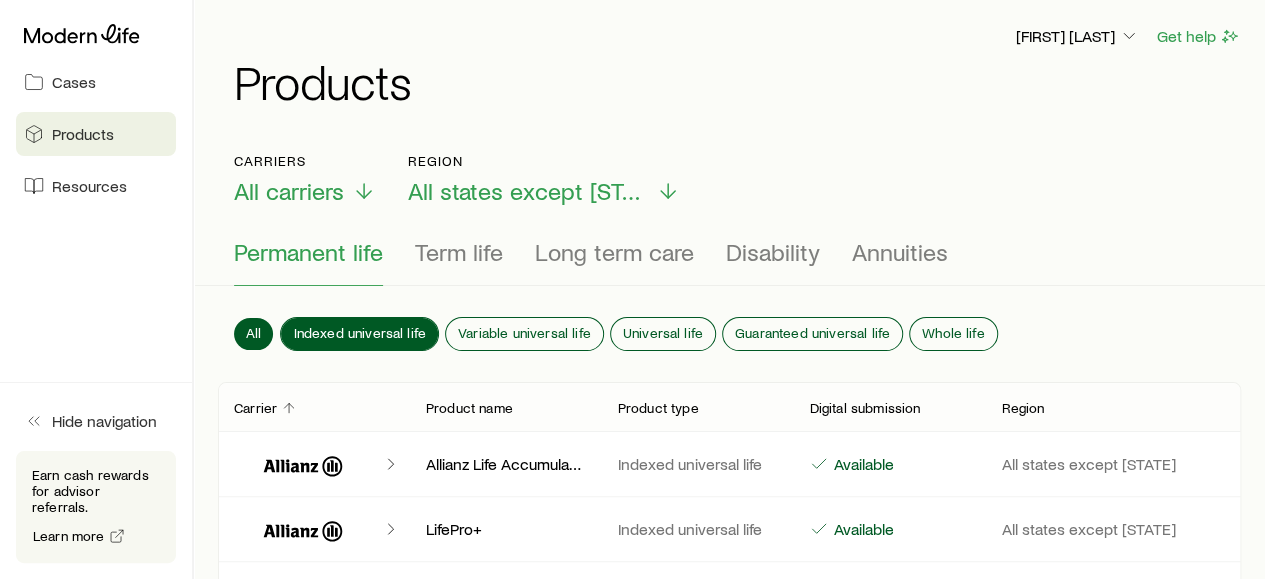 click on "Indexed universal life" at bounding box center (359, 333) 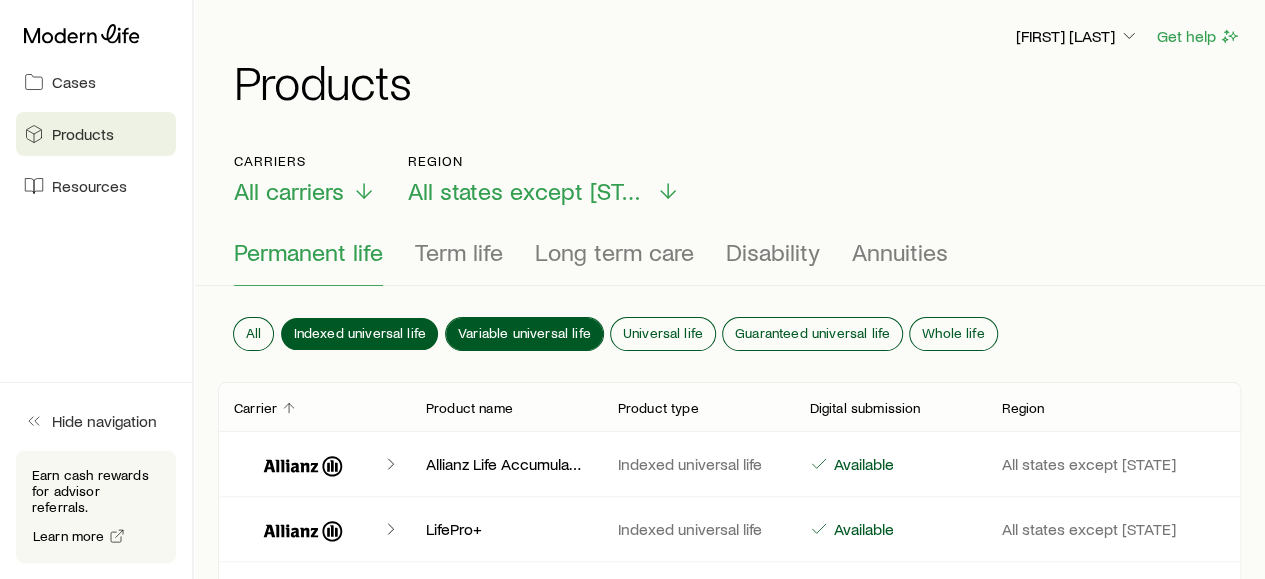 click on "Variable universal life" at bounding box center (524, 333) 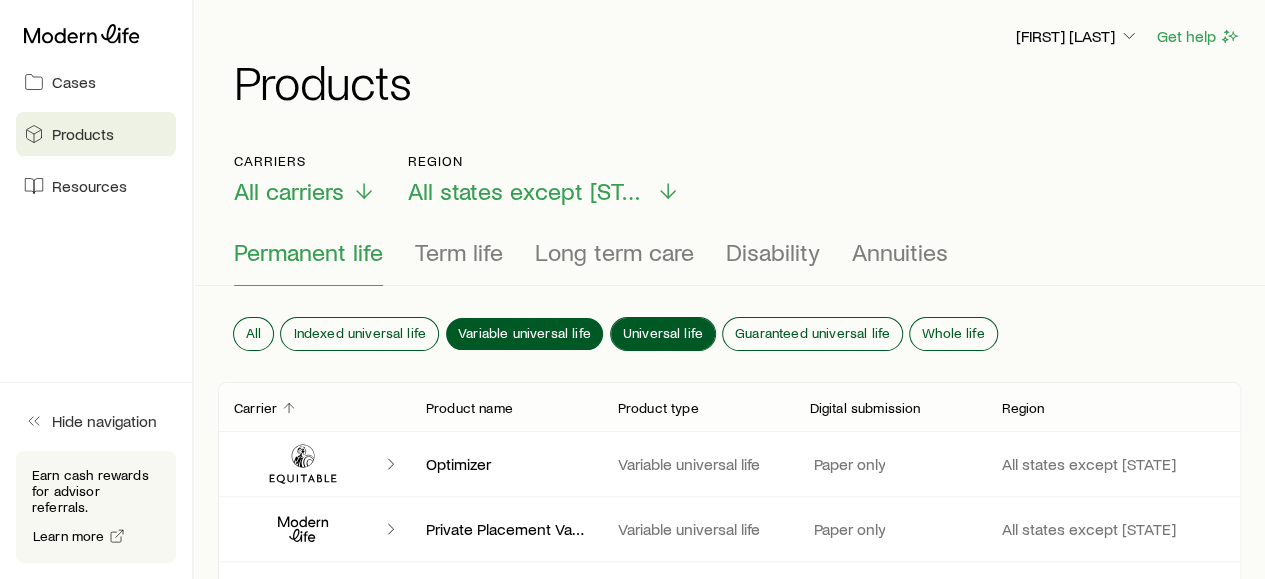click on "Universal life" at bounding box center (663, 333) 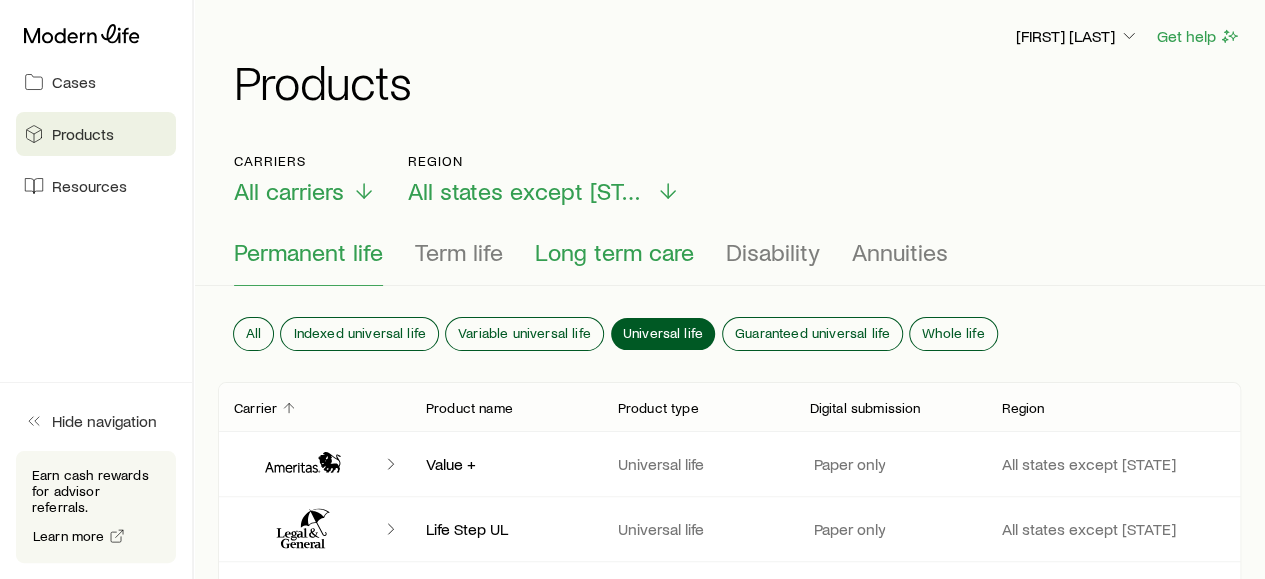 click on "Long term care" at bounding box center [614, 252] 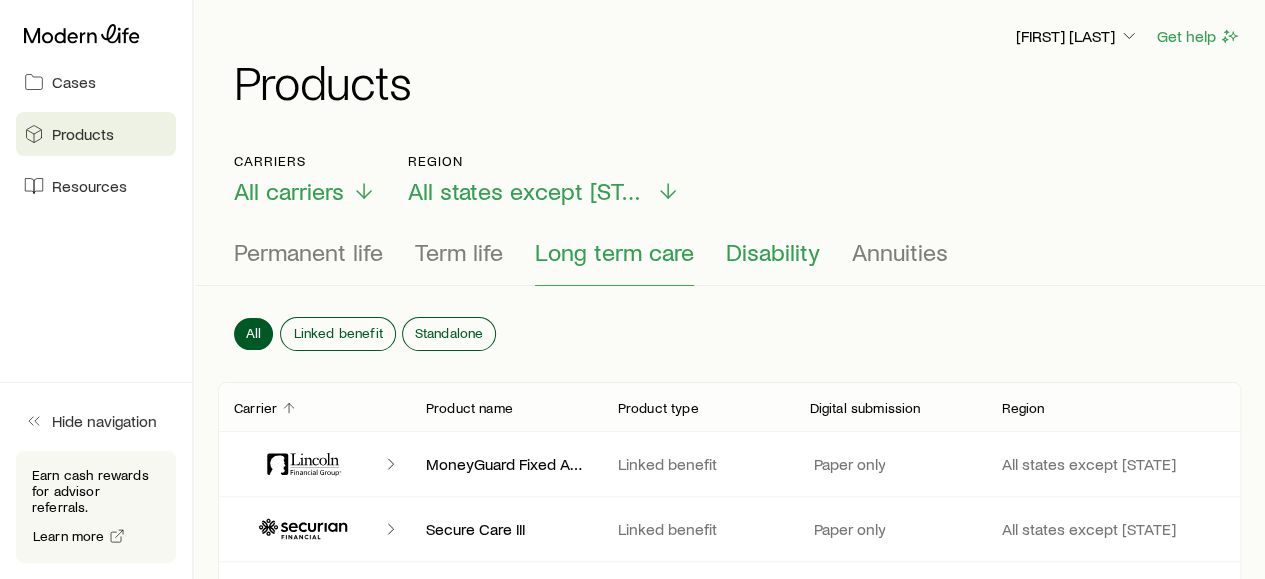 click on "Disability" at bounding box center [773, 252] 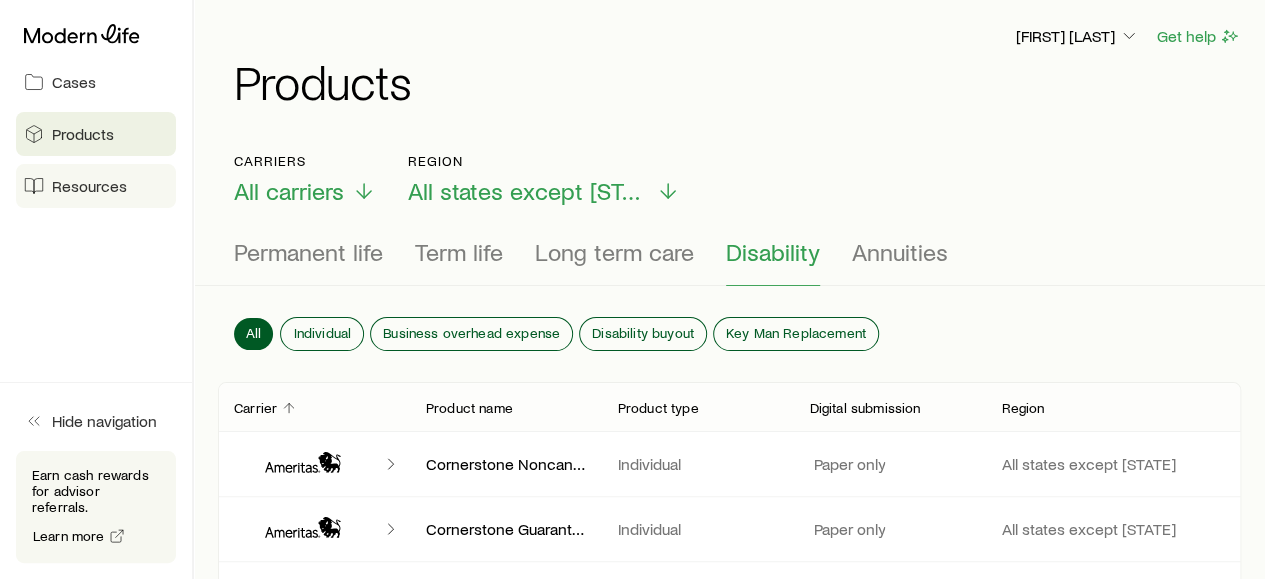 click on "Resources" at bounding box center (89, 186) 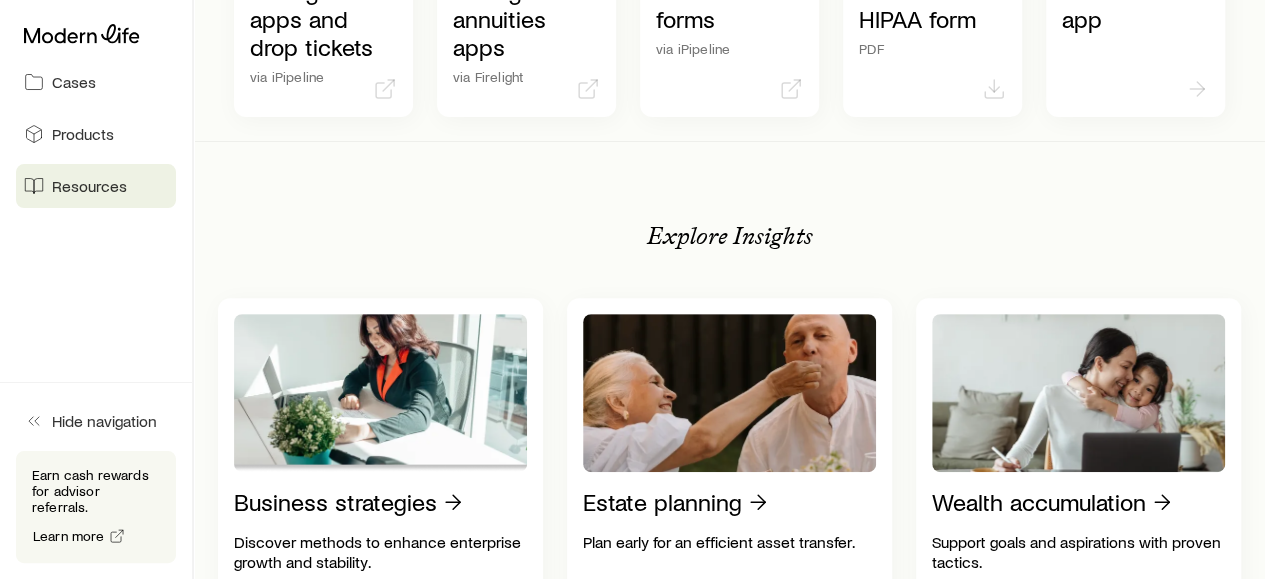 scroll, scrollTop: 300, scrollLeft: 0, axis: vertical 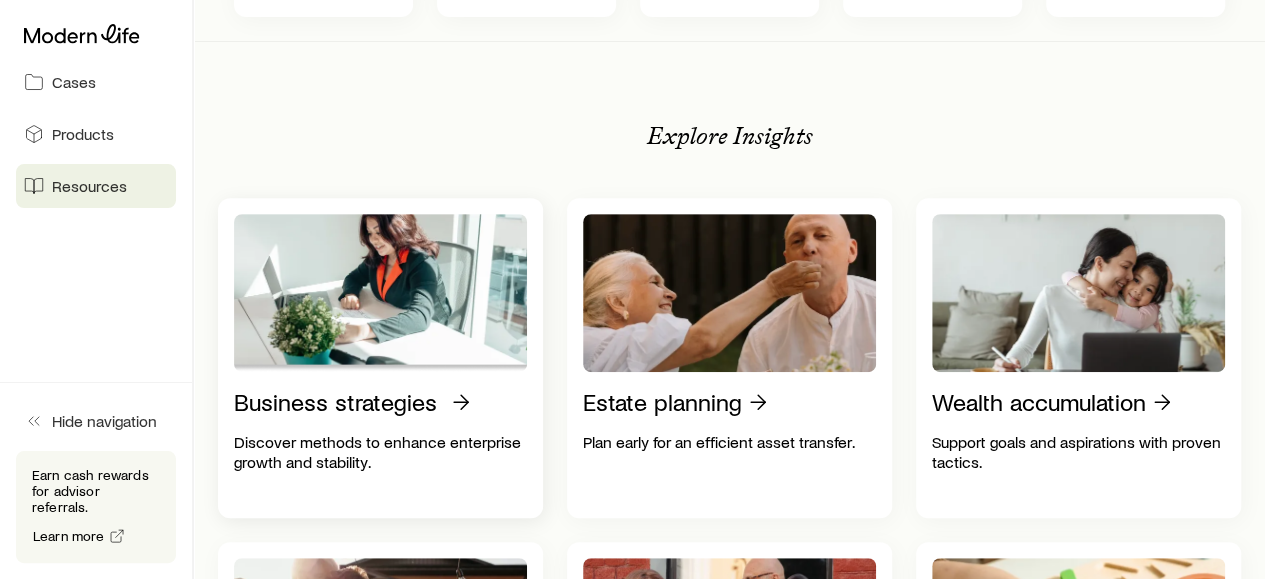 click on "Business strategies" at bounding box center (335, 402) 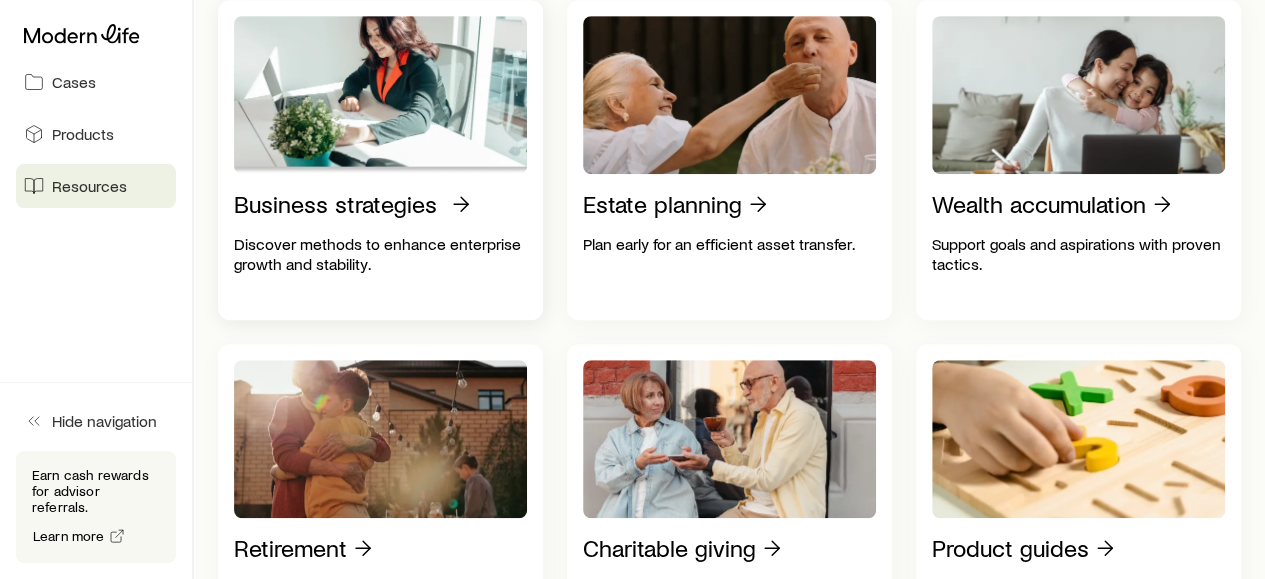 scroll, scrollTop: 500, scrollLeft: 0, axis: vertical 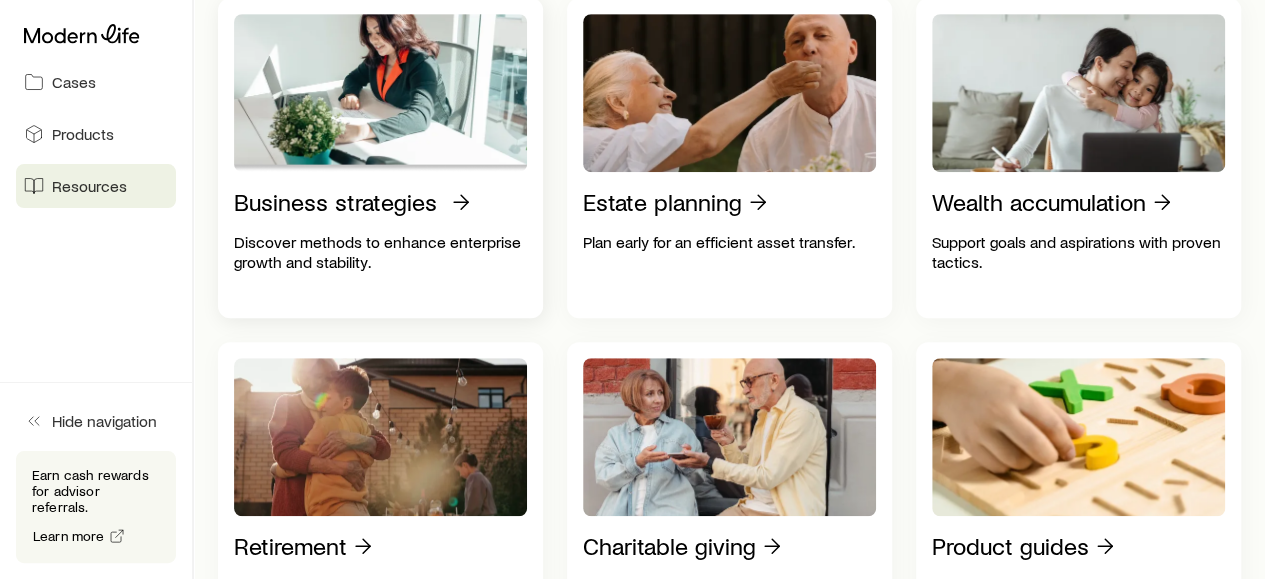 click on "Discover methods to enhance enterprise growth and stability." at bounding box center [380, 252] 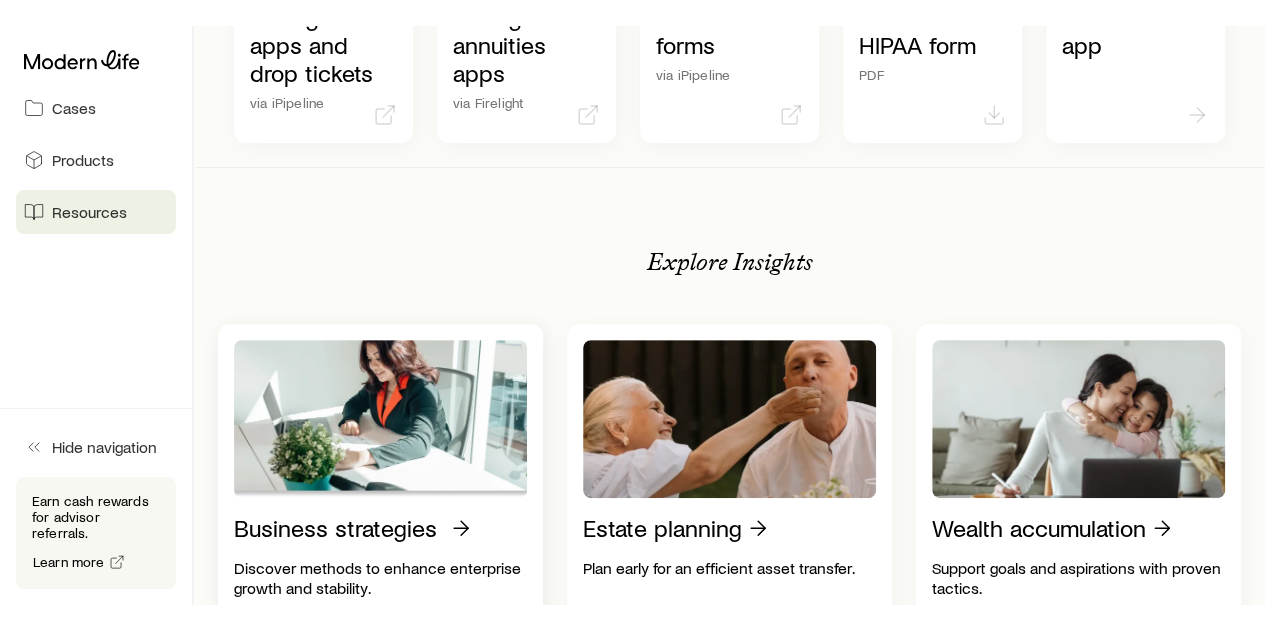 scroll, scrollTop: 0, scrollLeft: 0, axis: both 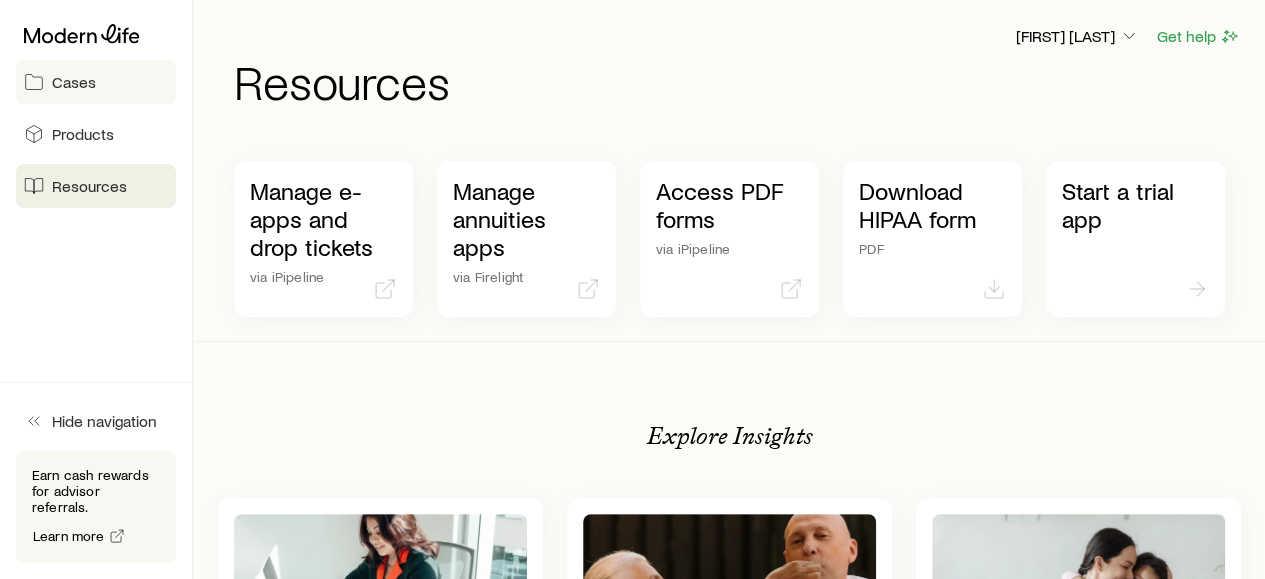 click on "Cases" at bounding box center [74, 82] 